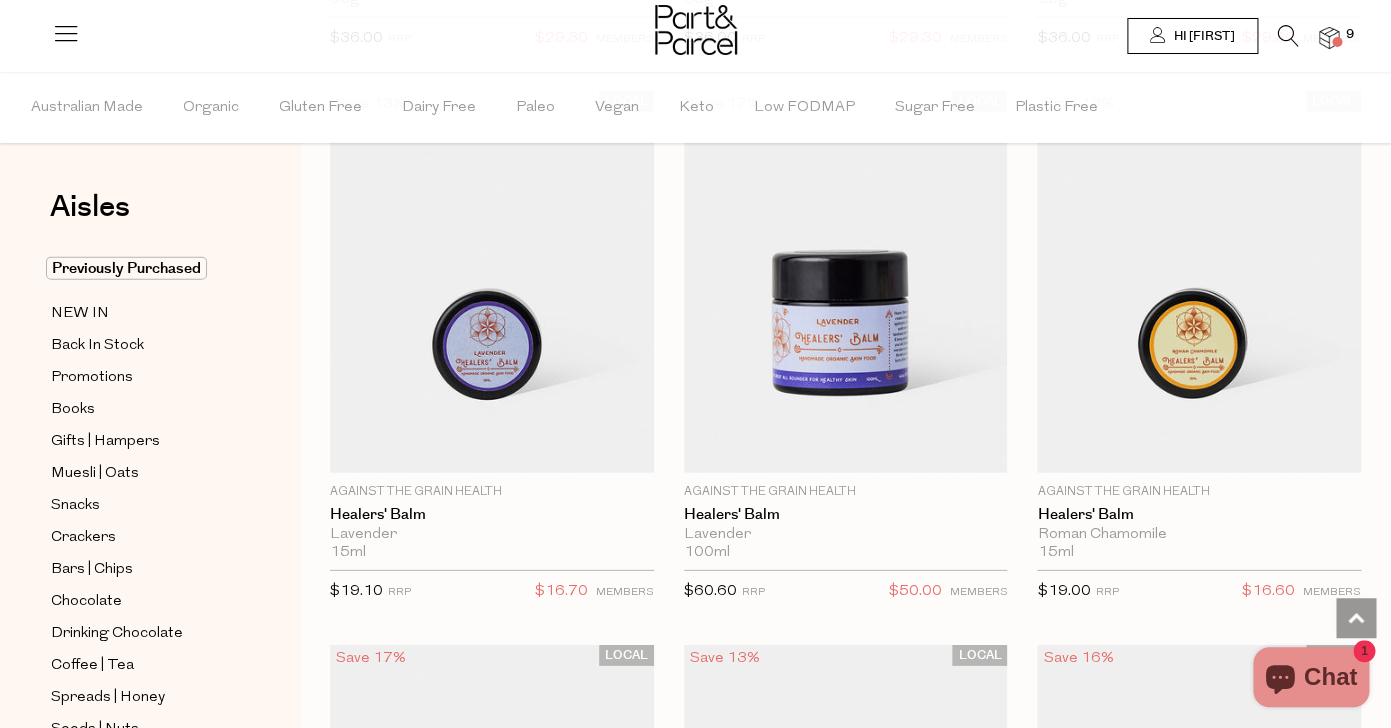 scroll, scrollTop: 10139, scrollLeft: 0, axis: vertical 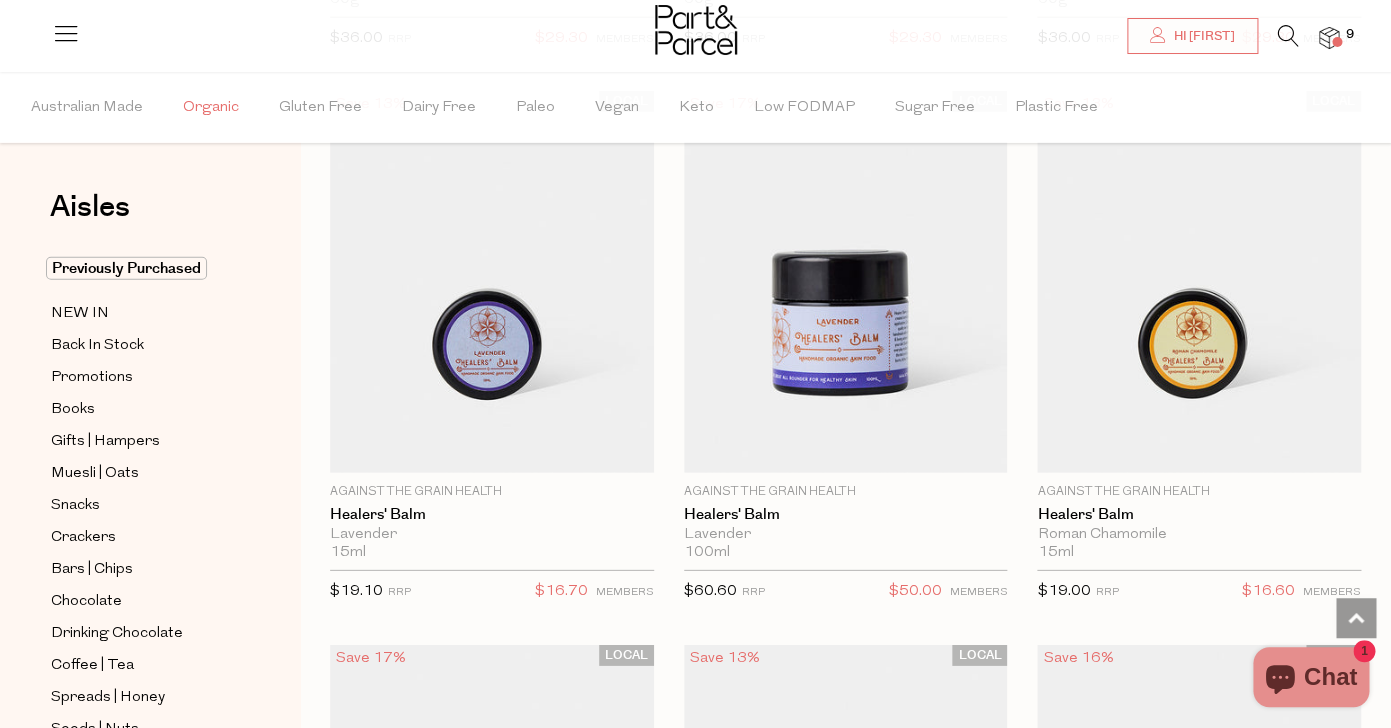 click on "Organic" at bounding box center [211, 108] 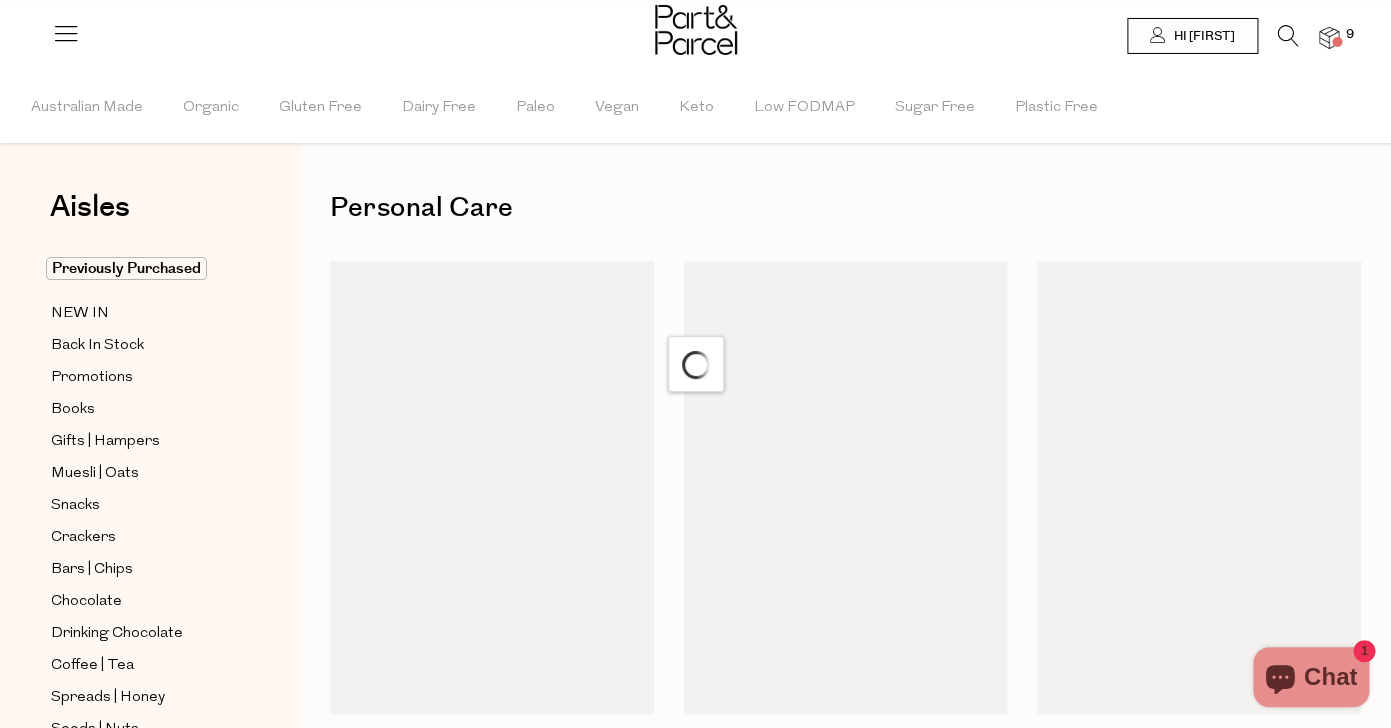 scroll, scrollTop: 0, scrollLeft: 0, axis: both 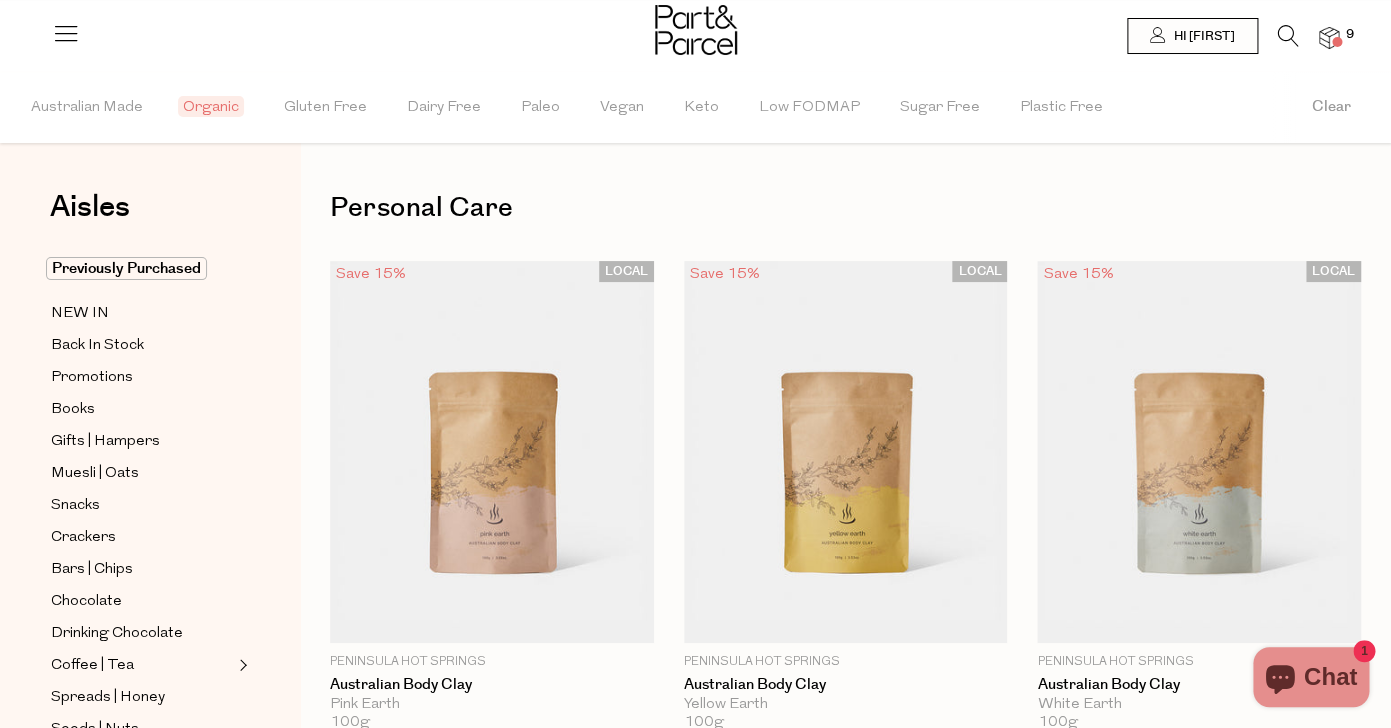 click at bounding box center [1337, 42] 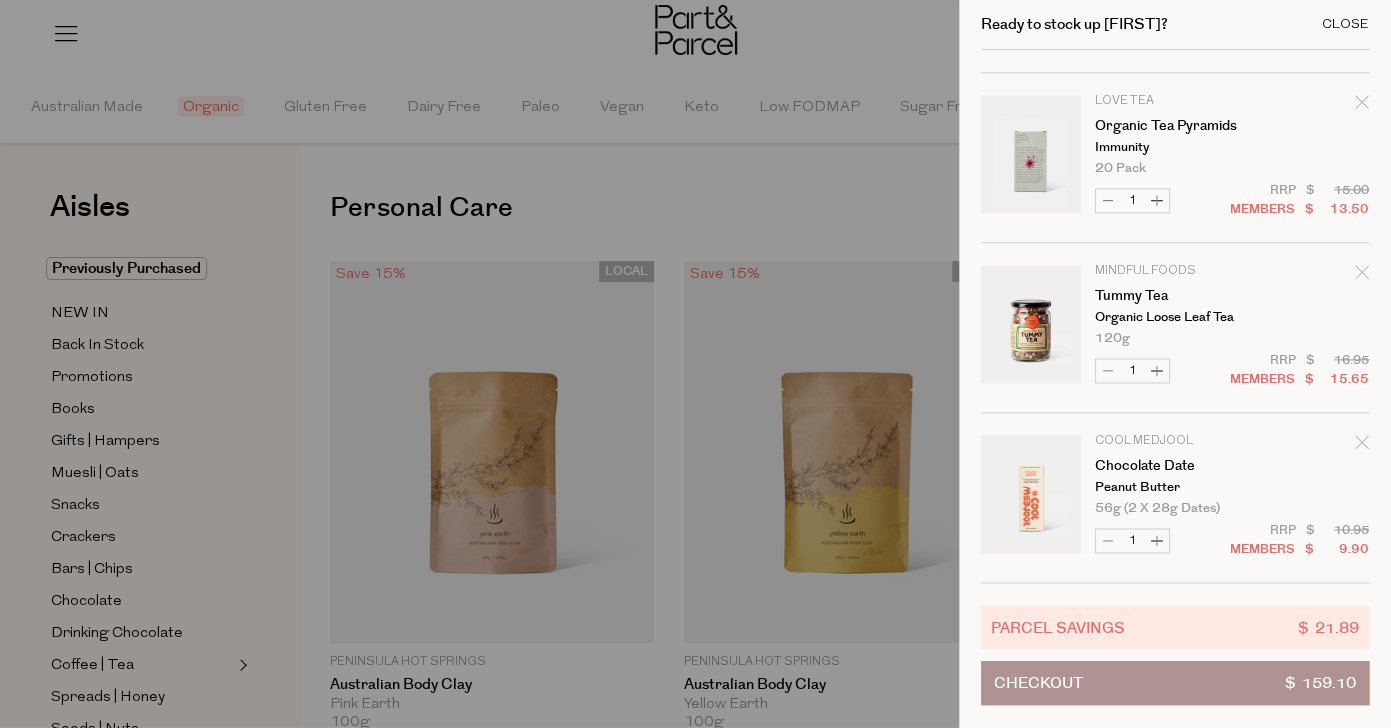 click on "Close" at bounding box center (1345, 24) 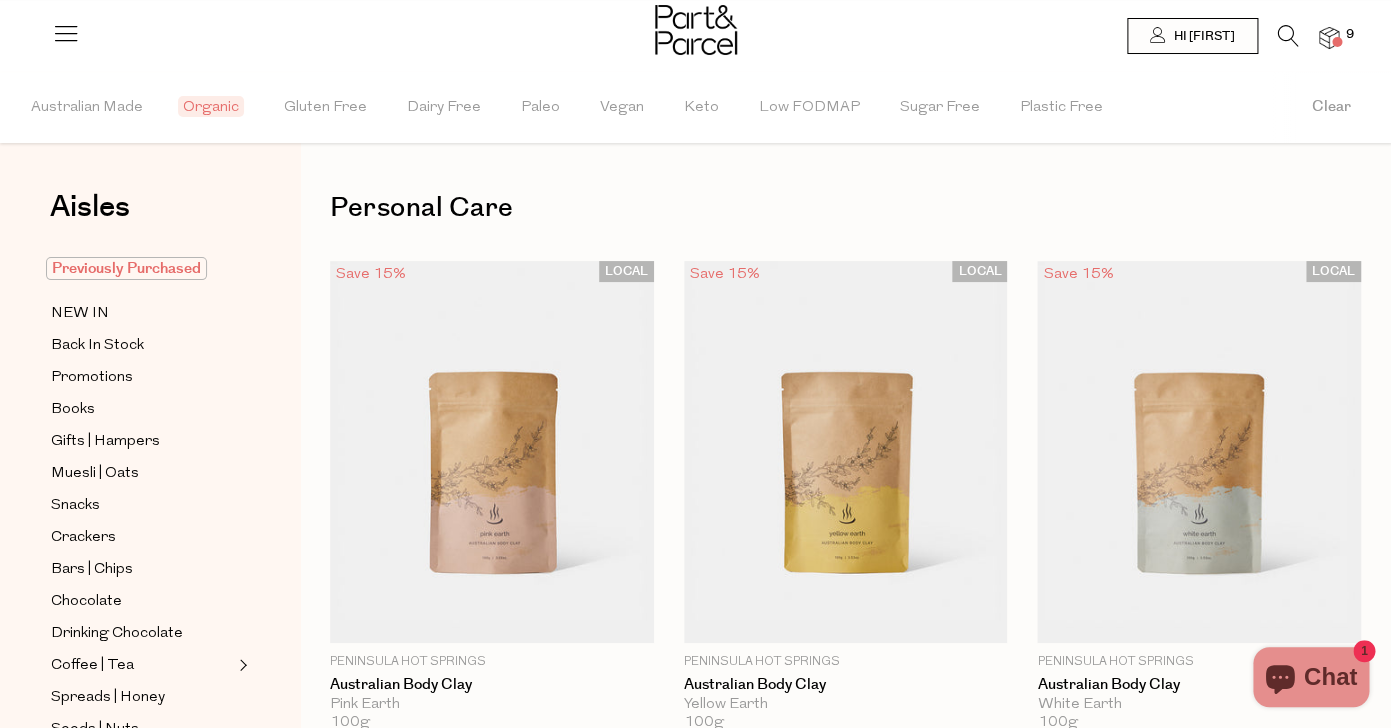 click on "Previously Purchased" at bounding box center [126, 268] 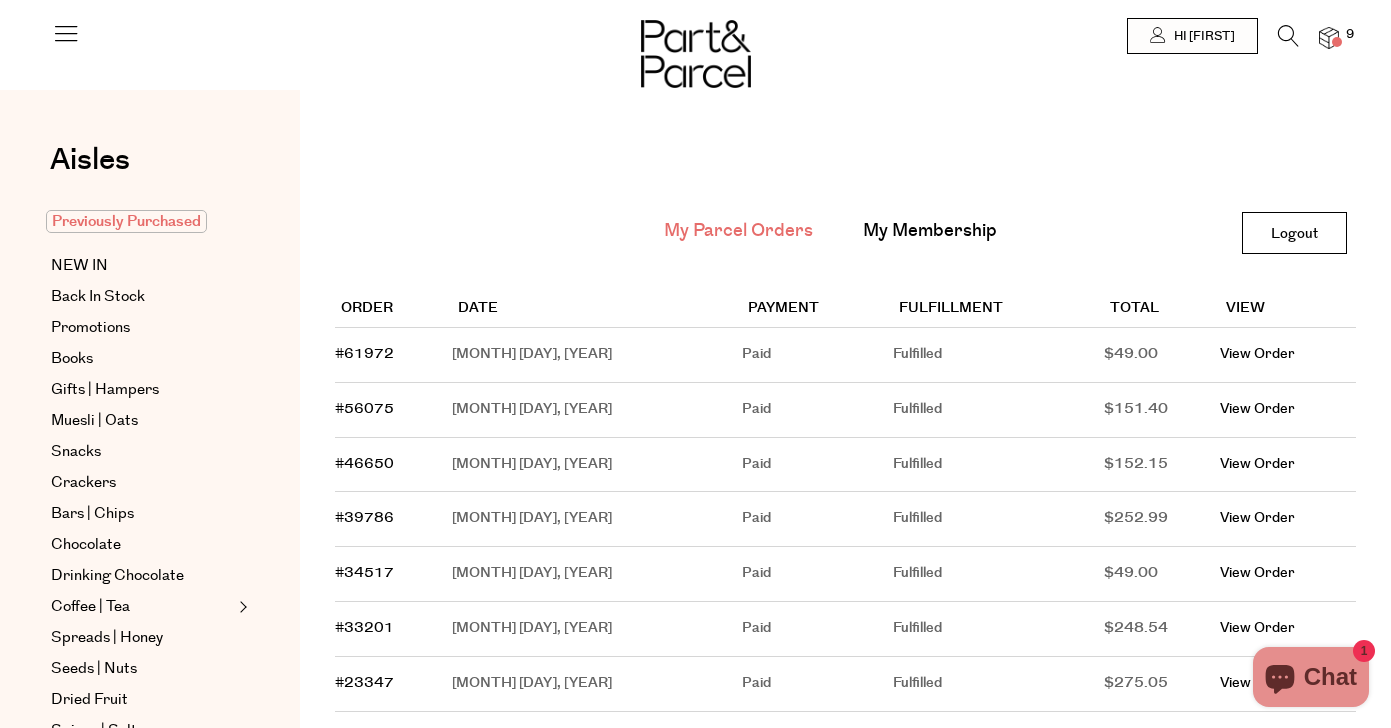 scroll, scrollTop: 0, scrollLeft: 0, axis: both 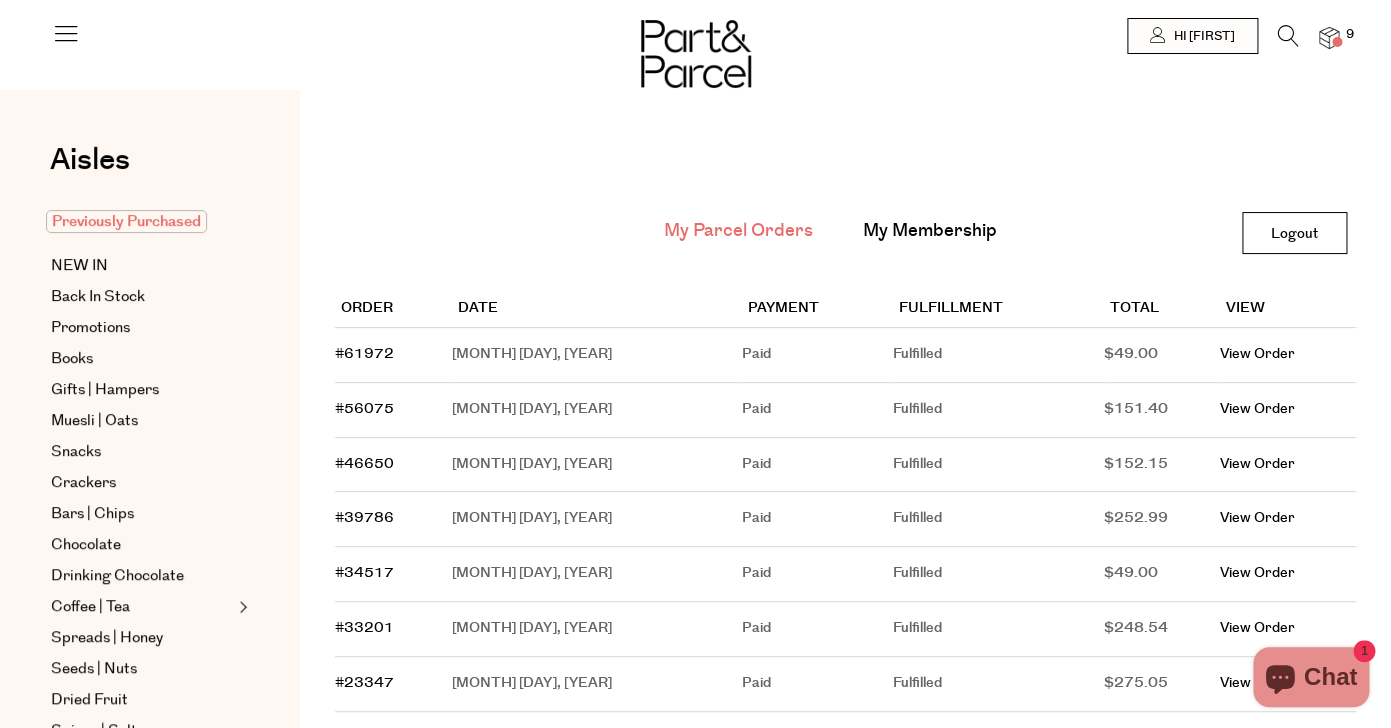 click on "Previously Purchased" at bounding box center (126, 221) 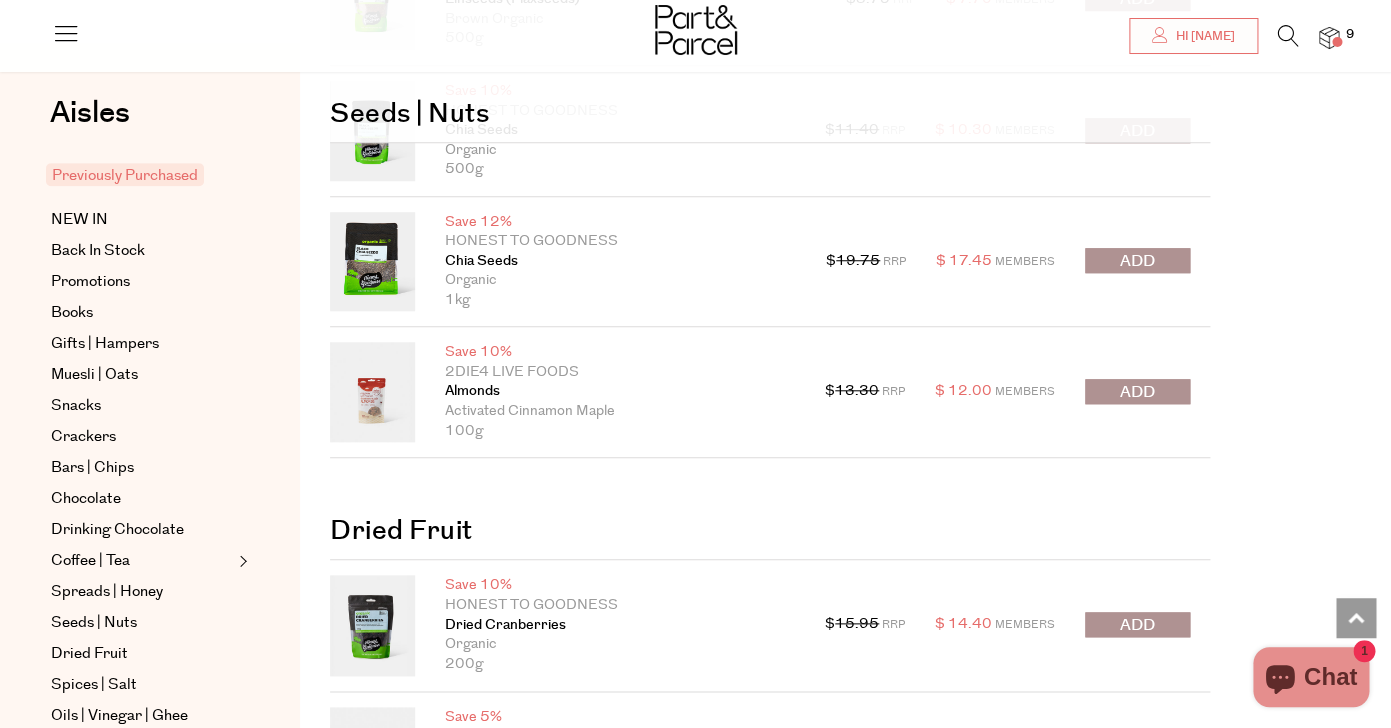 scroll, scrollTop: 3229, scrollLeft: 0, axis: vertical 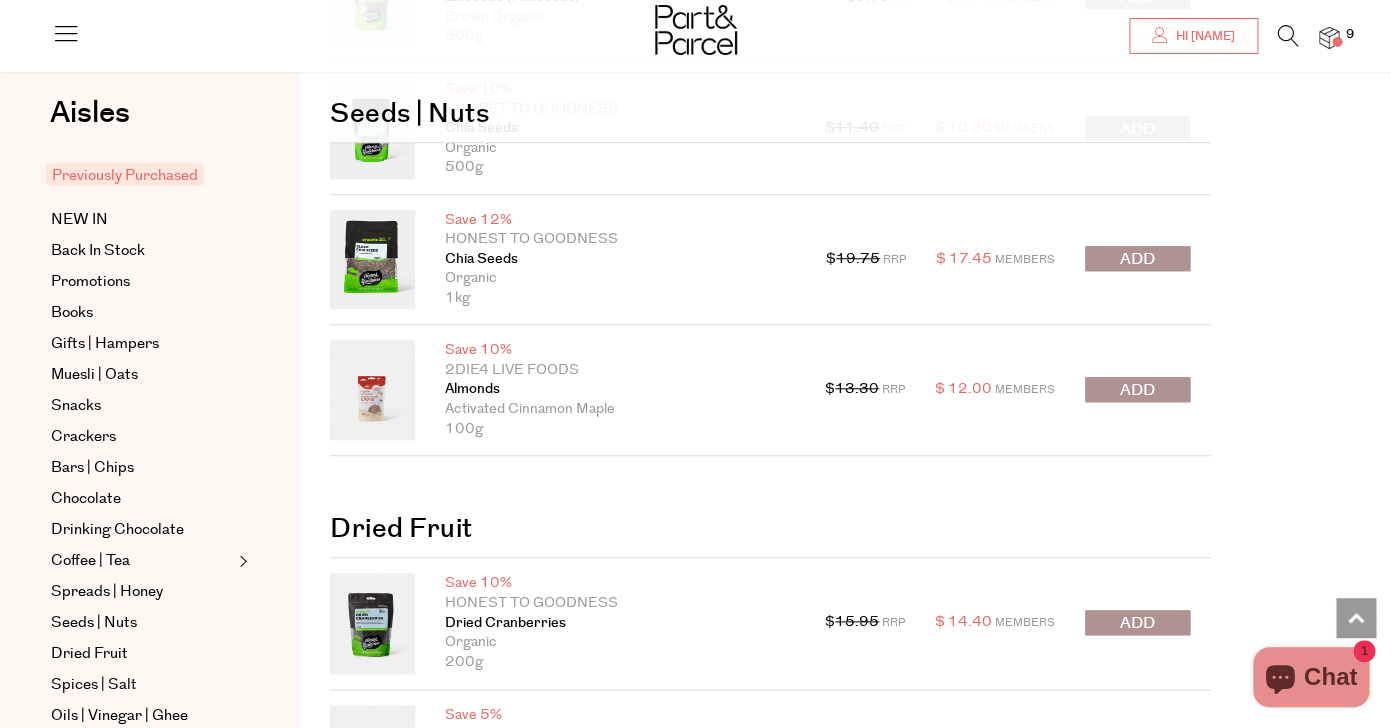 click at bounding box center [1137, 390] 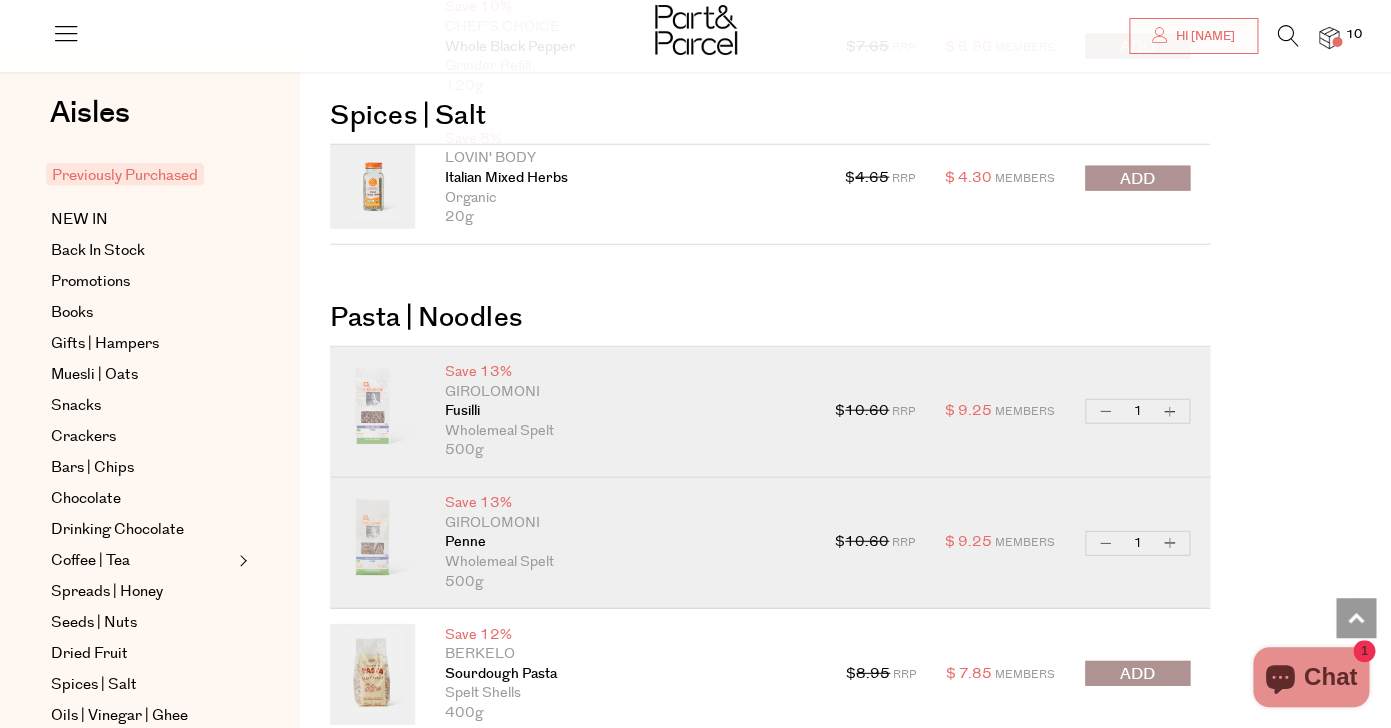 scroll, scrollTop: 4435, scrollLeft: 0, axis: vertical 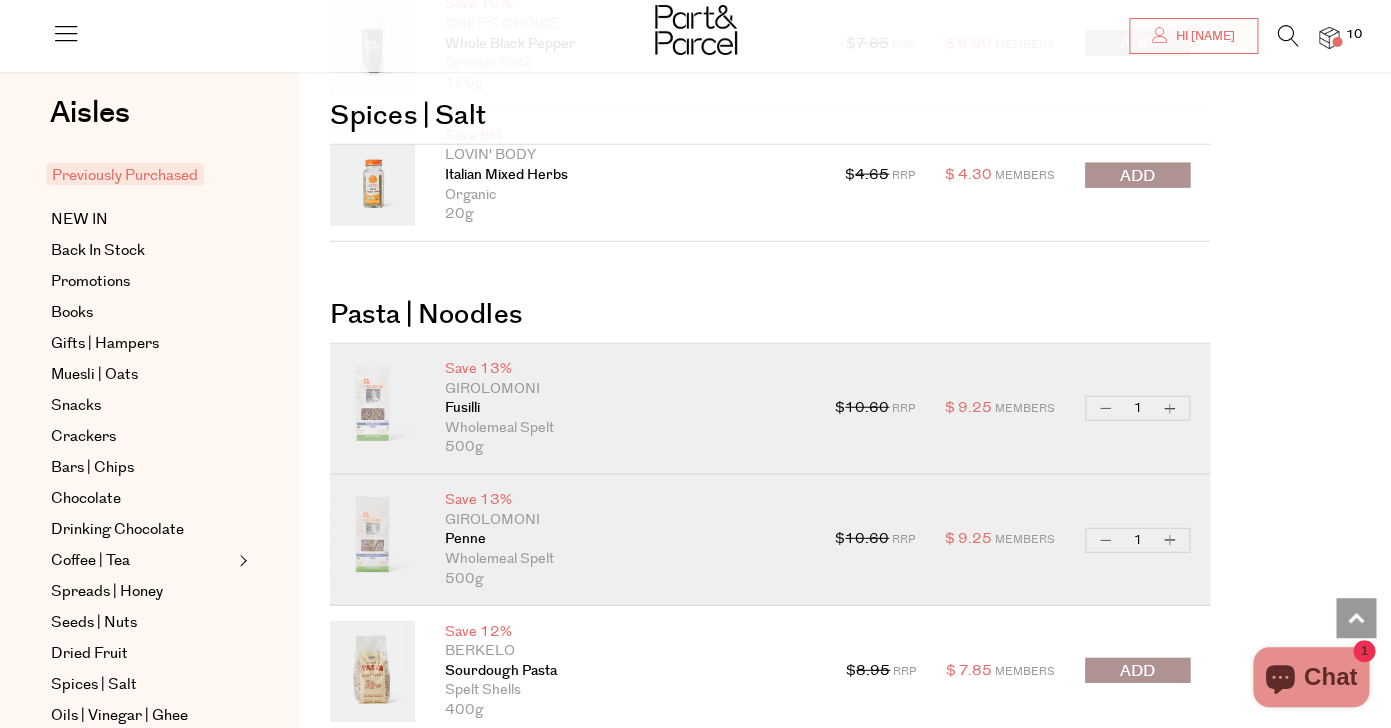 click on "Increase Fusilli" at bounding box center (1170, 408) 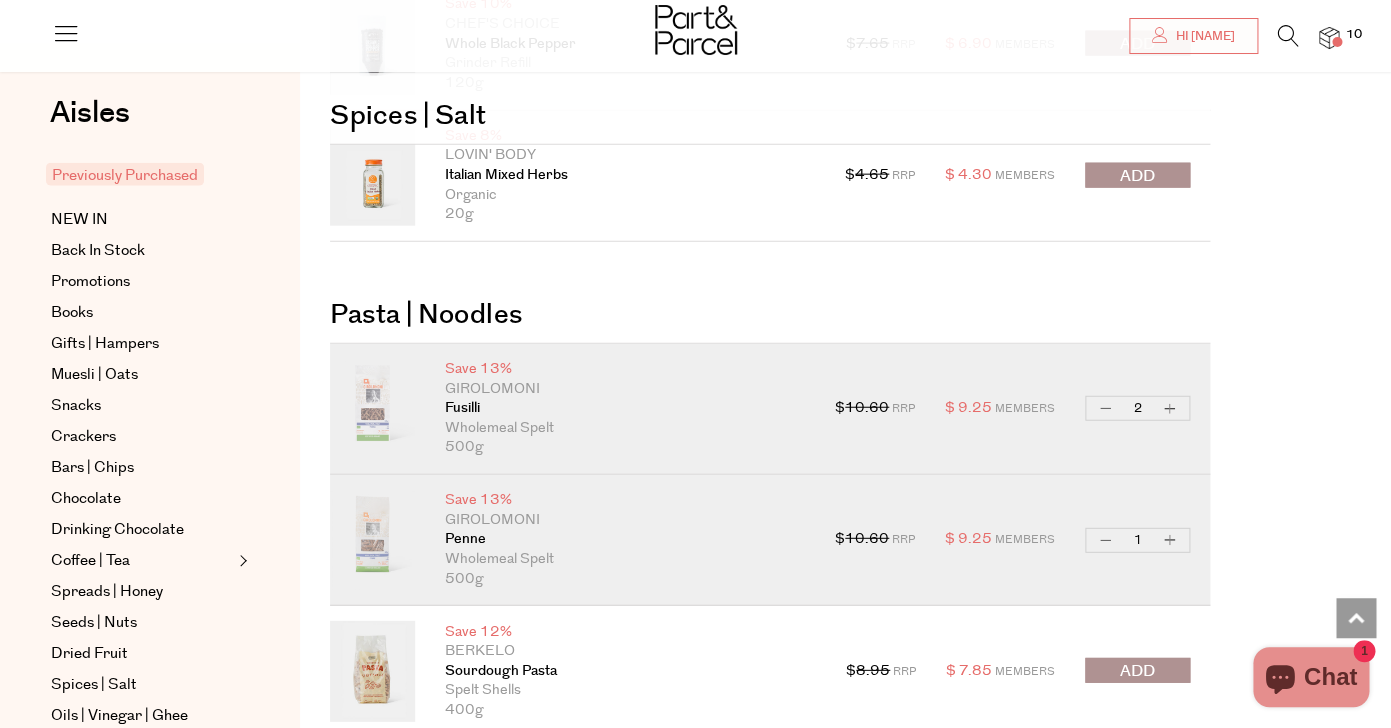 type on "2" 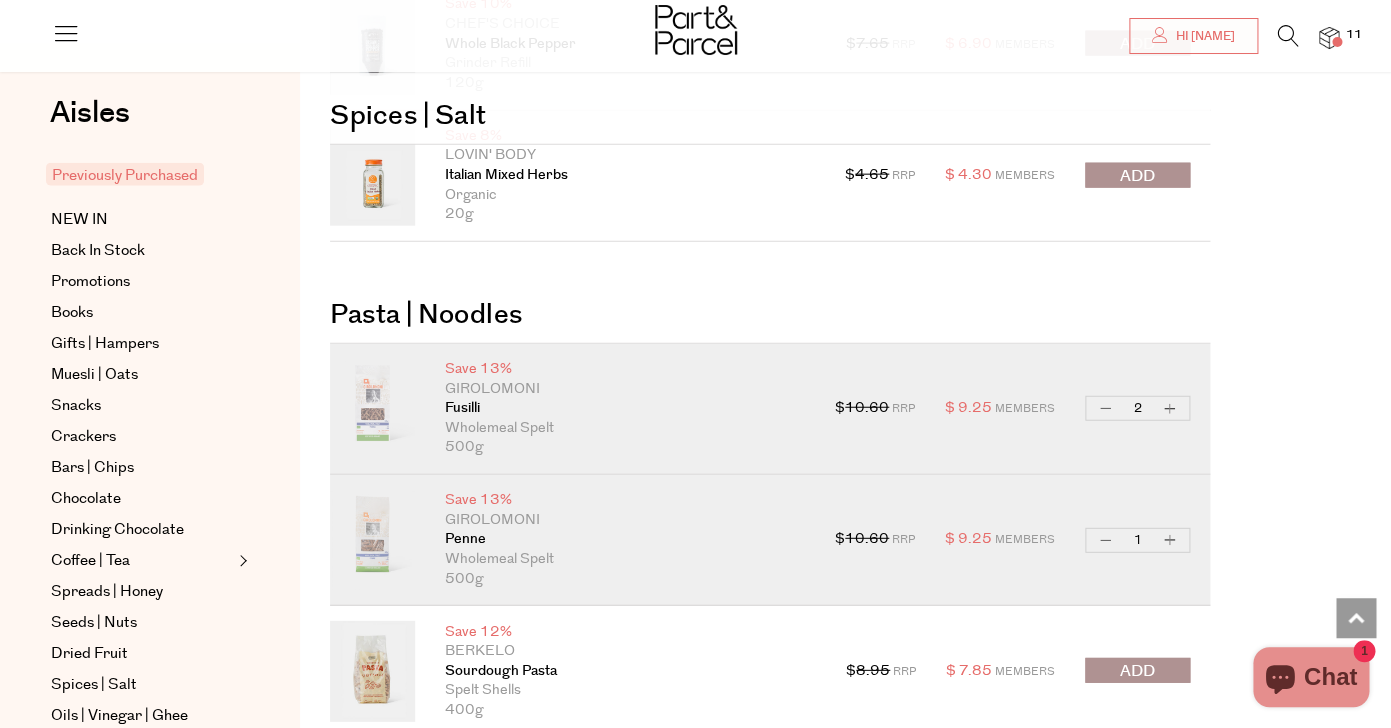 click on "Increase Penne" at bounding box center (1170, 540) 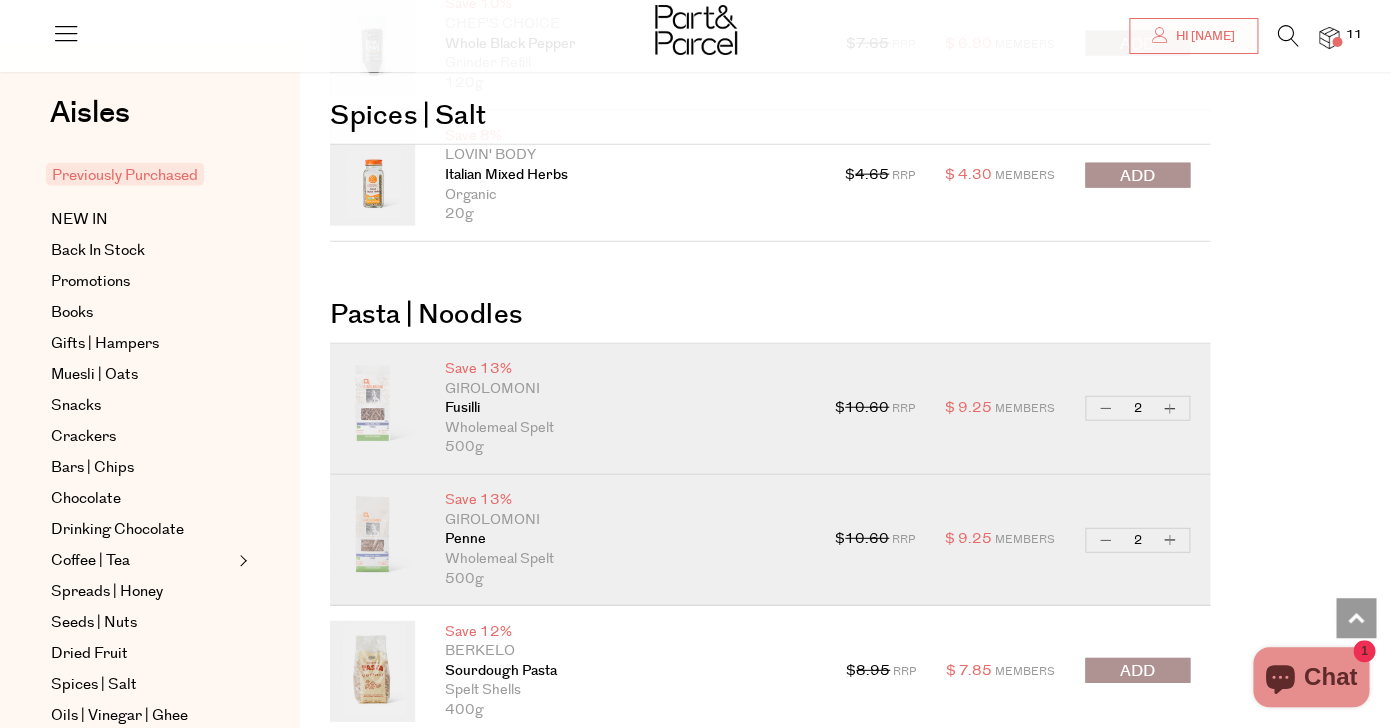 type on "2" 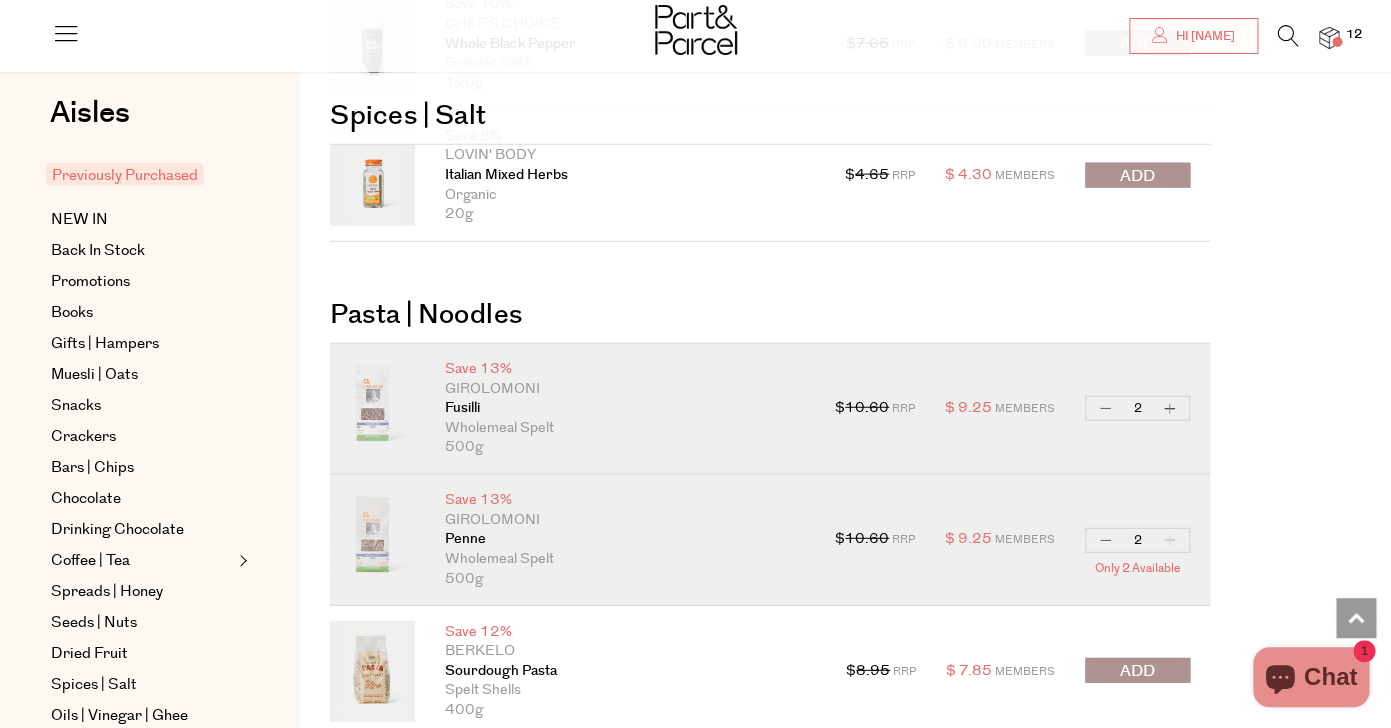 click on "Increase Fusilli" at bounding box center [1170, 408] 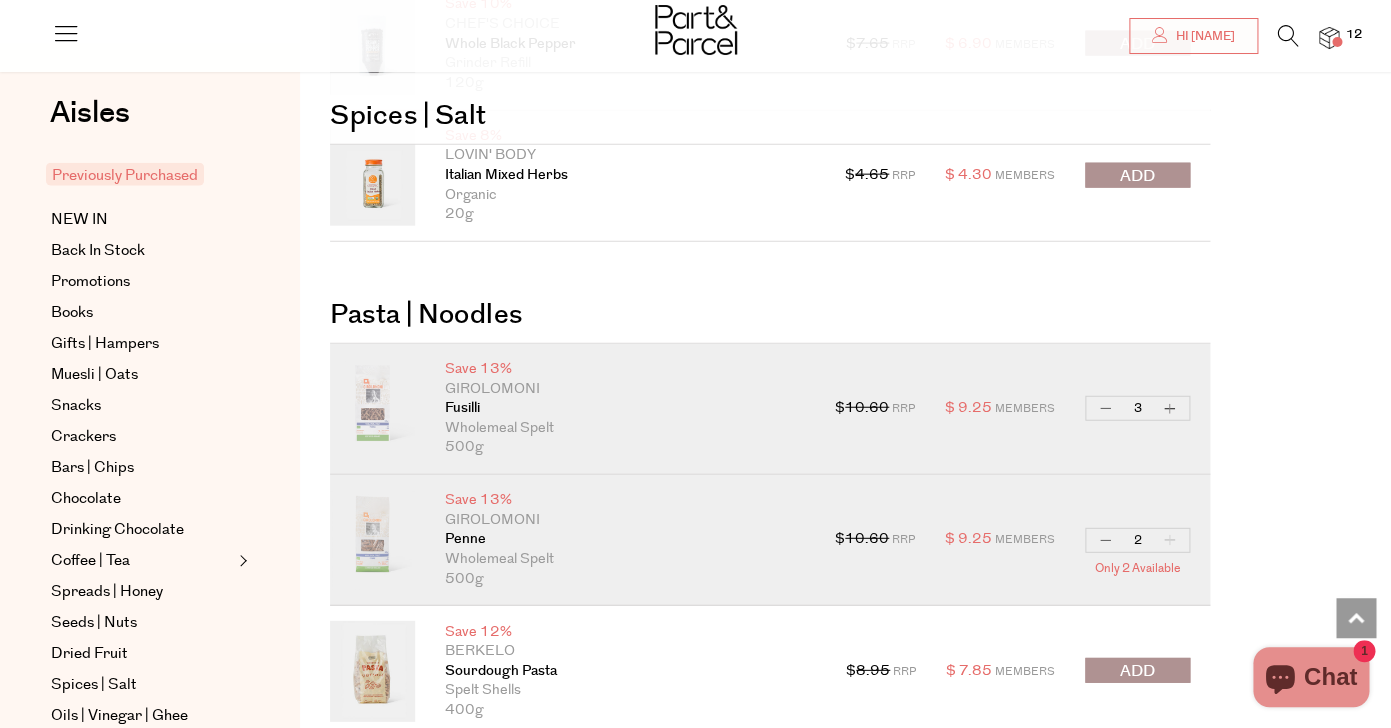 type on "3" 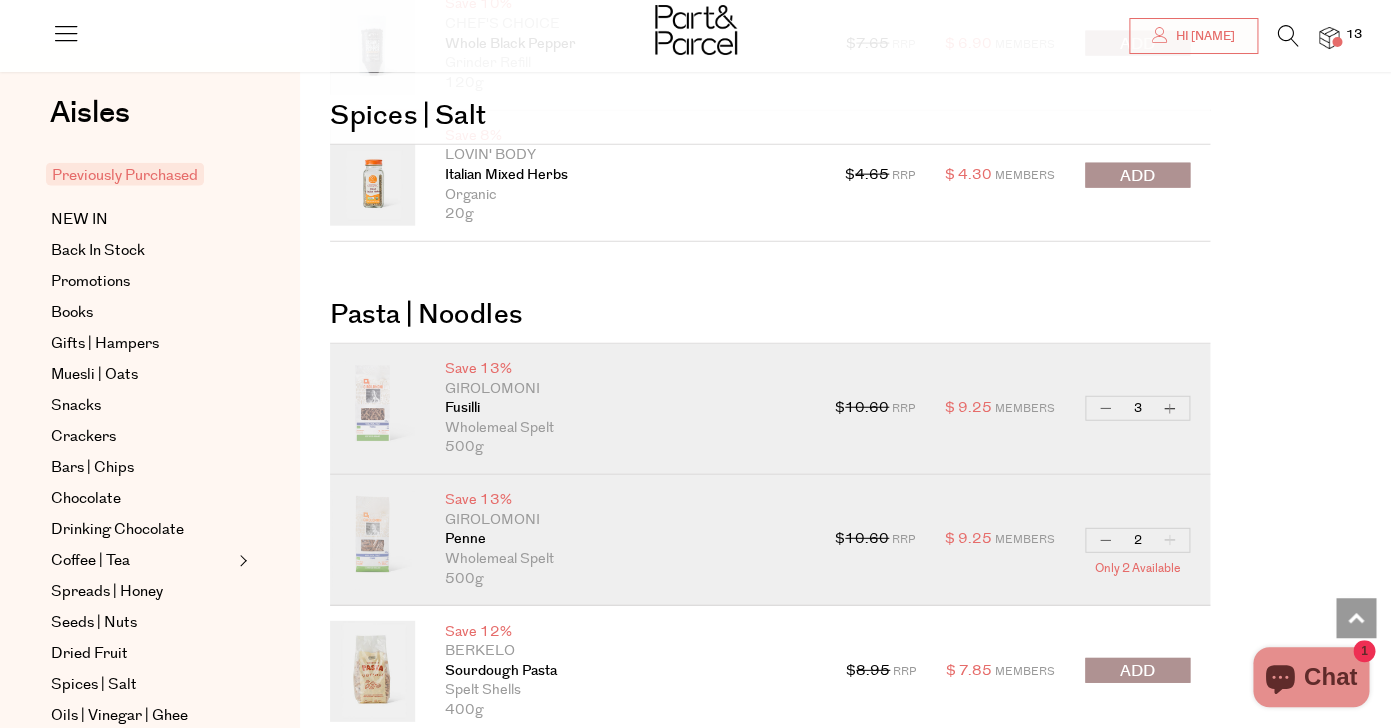 click on "Decrease Fusilli" at bounding box center (1106, 408) 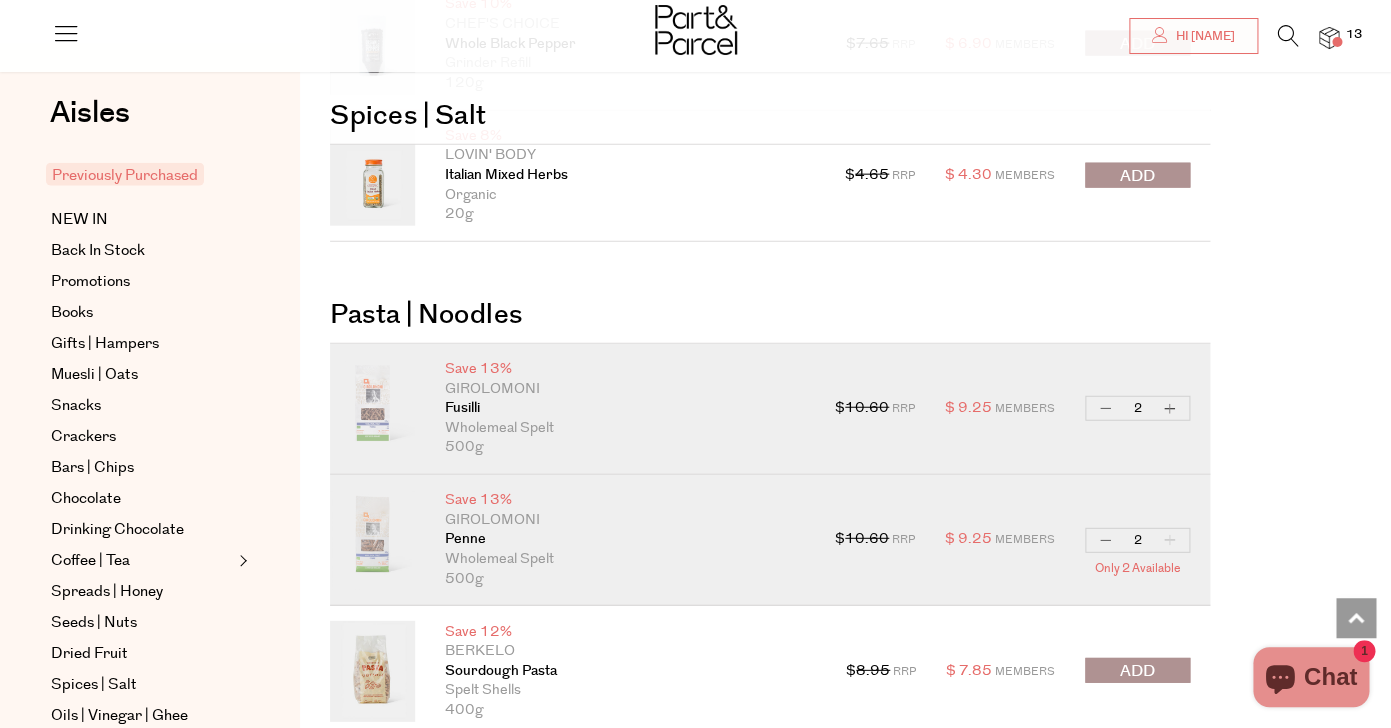 type on "2" 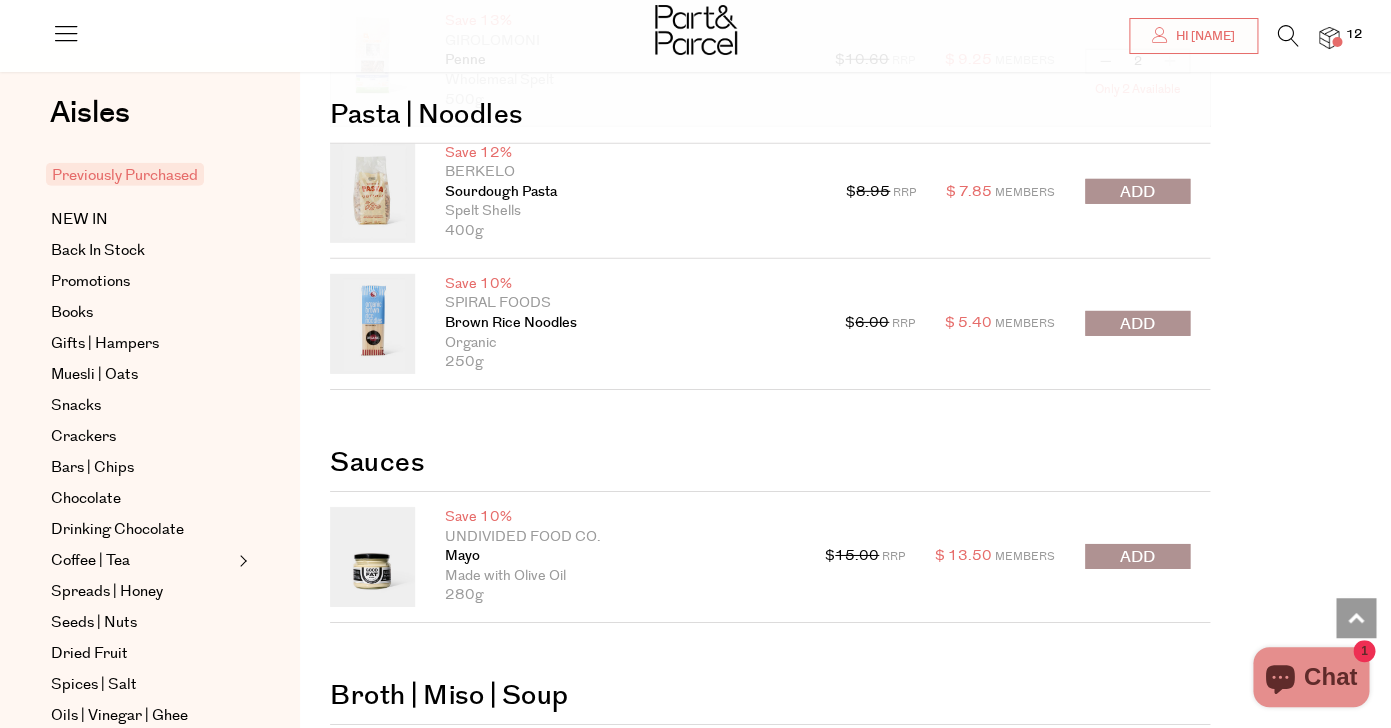 scroll, scrollTop: 4919, scrollLeft: 0, axis: vertical 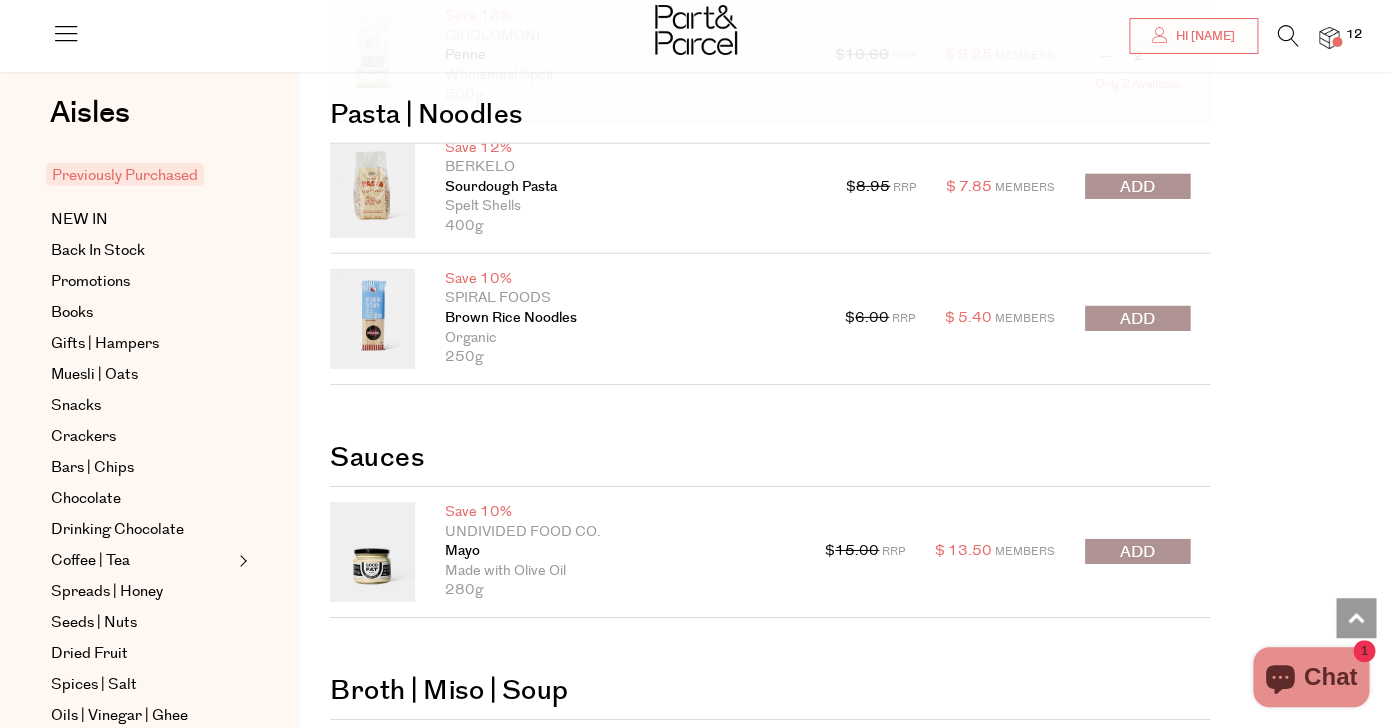 click at bounding box center (1137, 187) 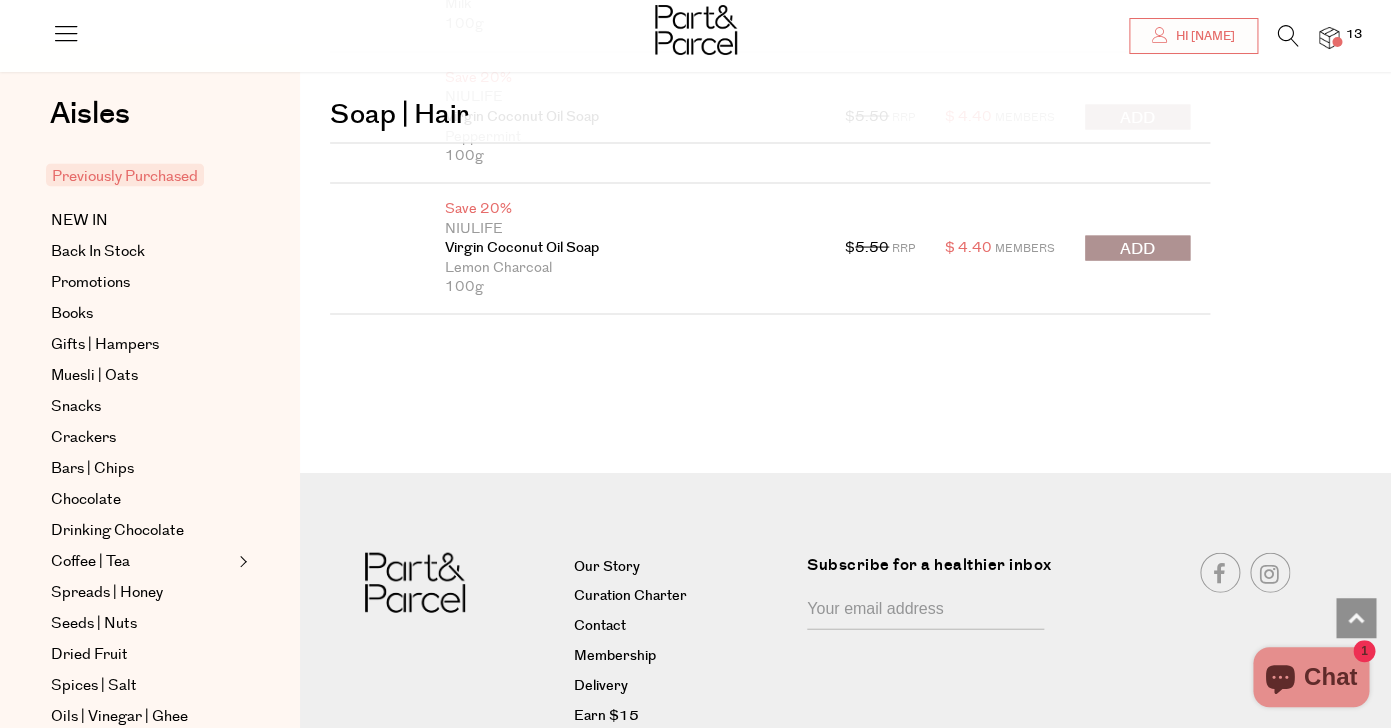 scroll, scrollTop: 9772, scrollLeft: 0, axis: vertical 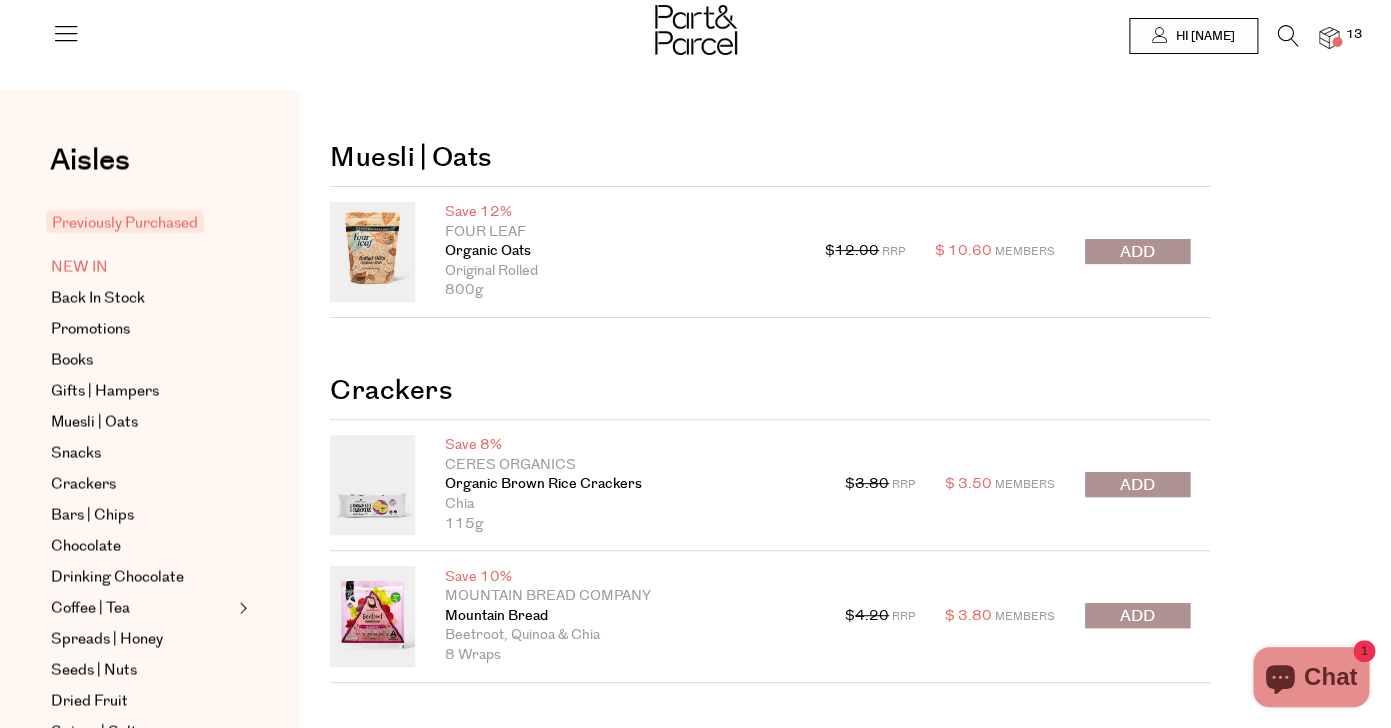 click on "NEW IN" at bounding box center [79, 267] 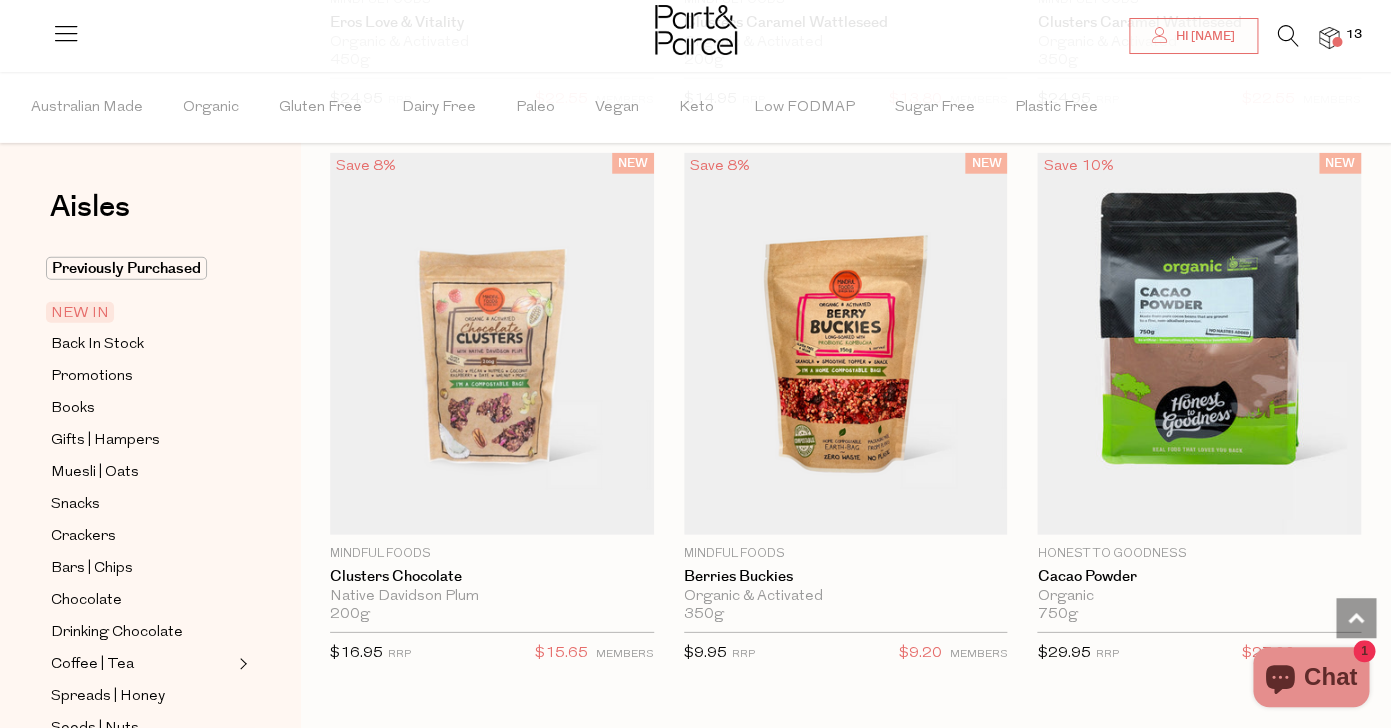 scroll, scrollTop: 4540, scrollLeft: 0, axis: vertical 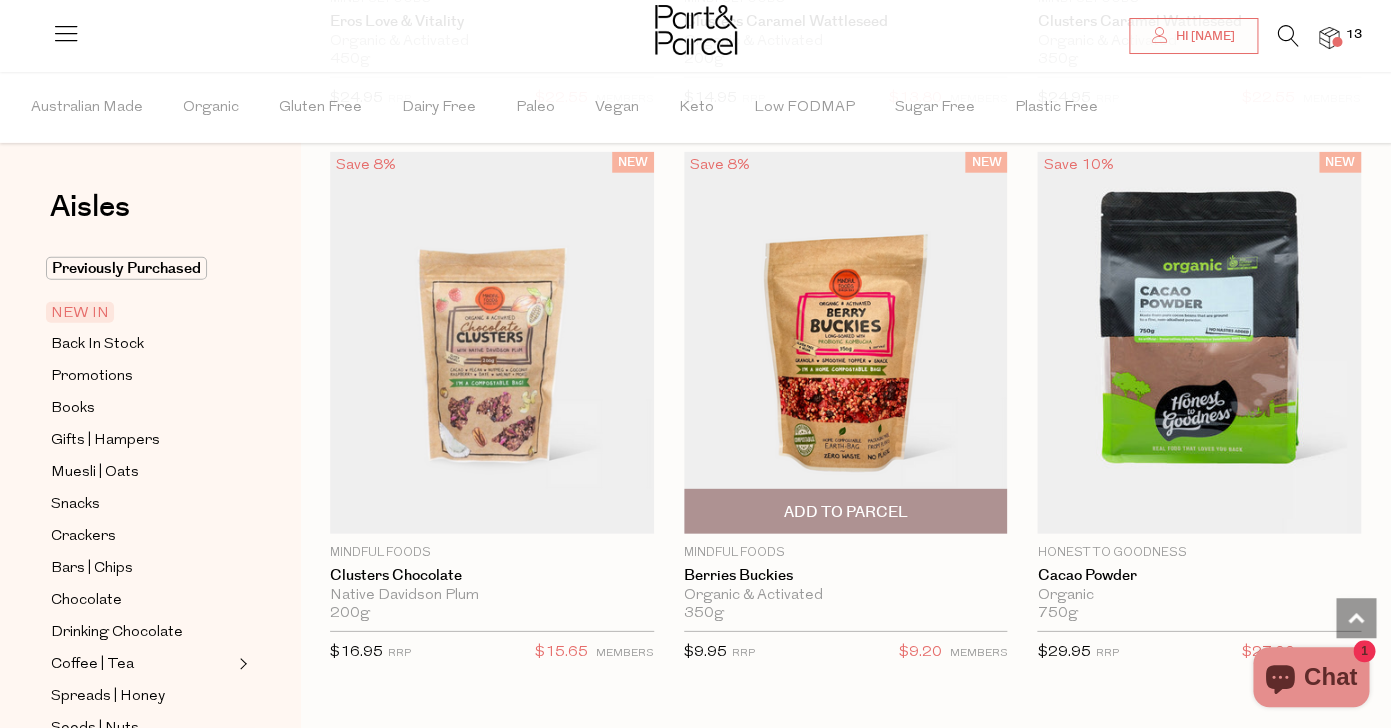click at bounding box center (846, 343) 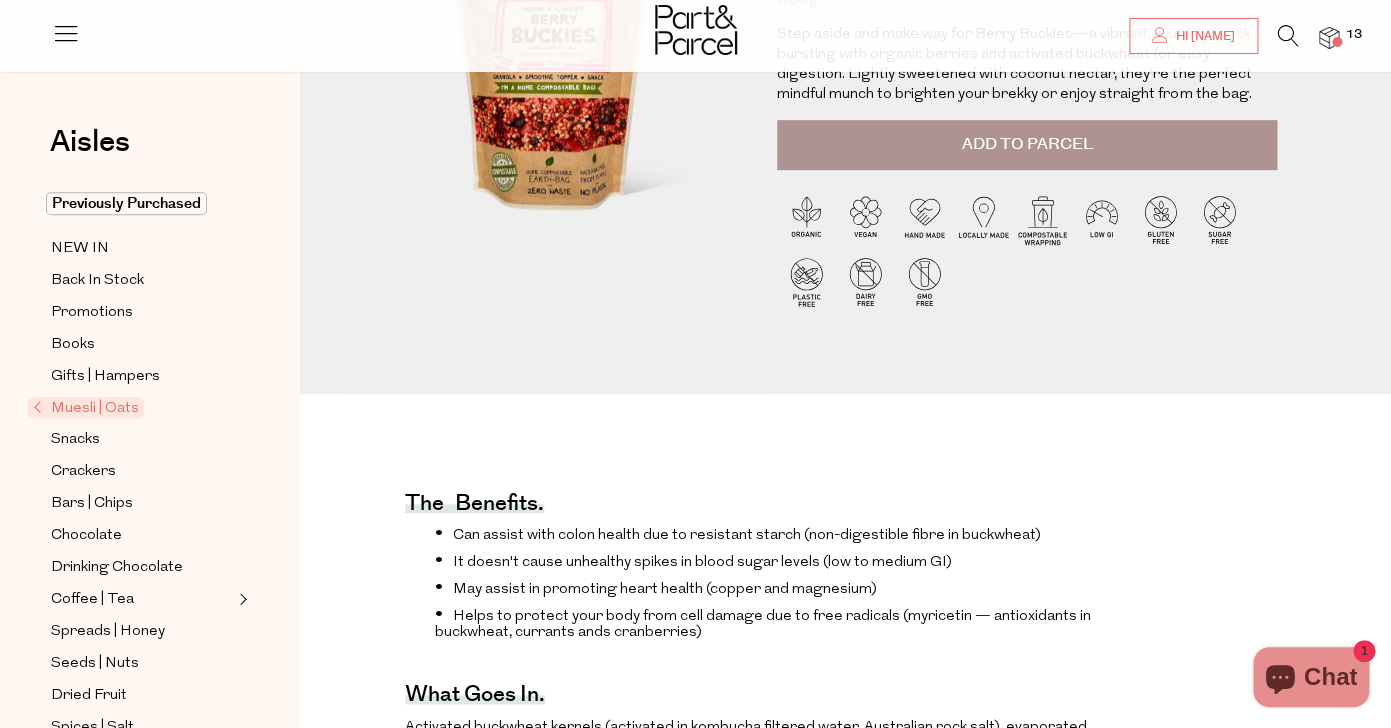scroll, scrollTop: 0, scrollLeft: 0, axis: both 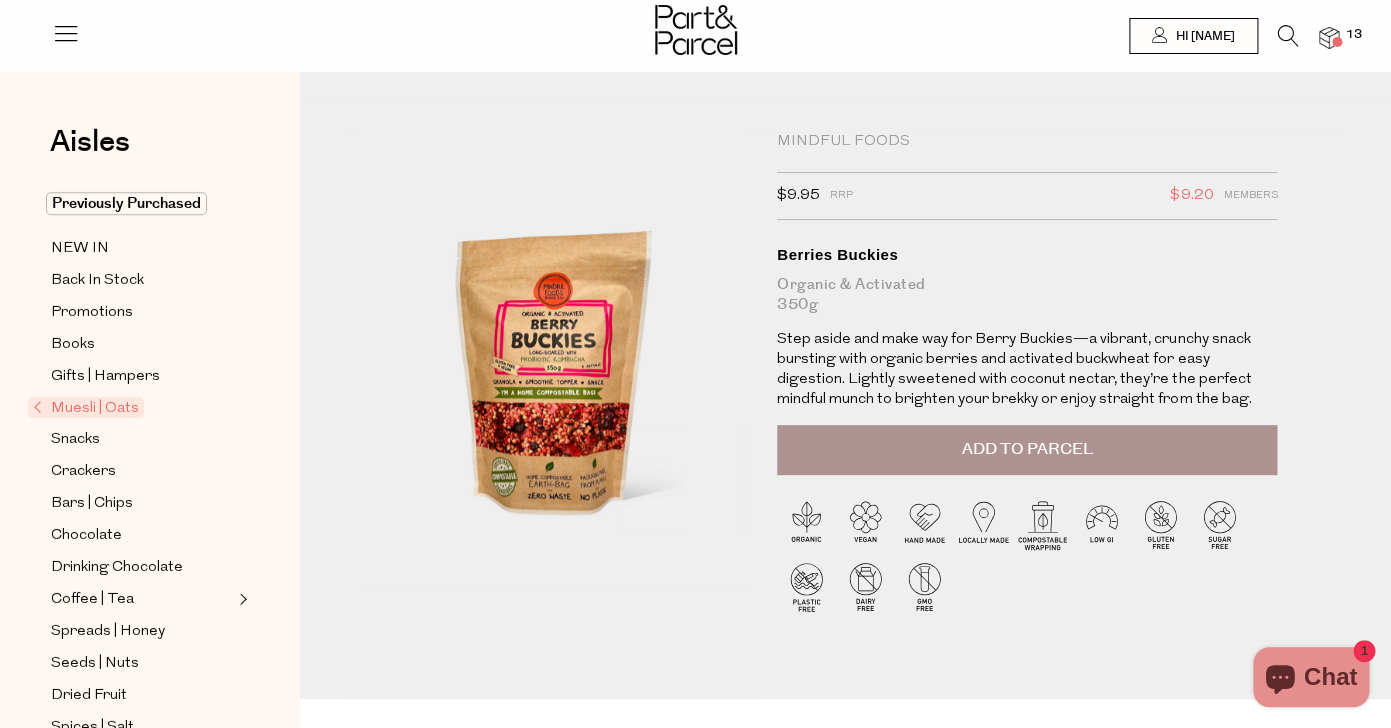 click on "Add to Parcel" at bounding box center (1027, 450) 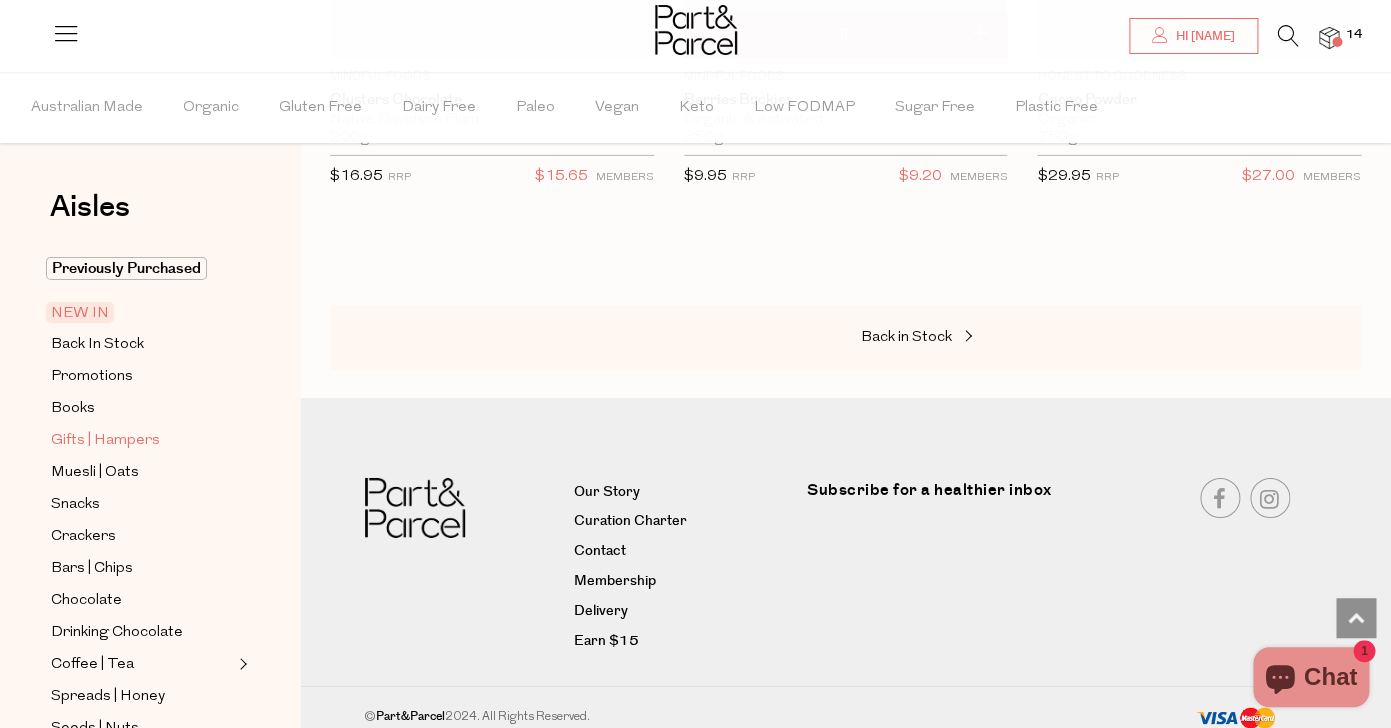 scroll, scrollTop: 5021, scrollLeft: 0, axis: vertical 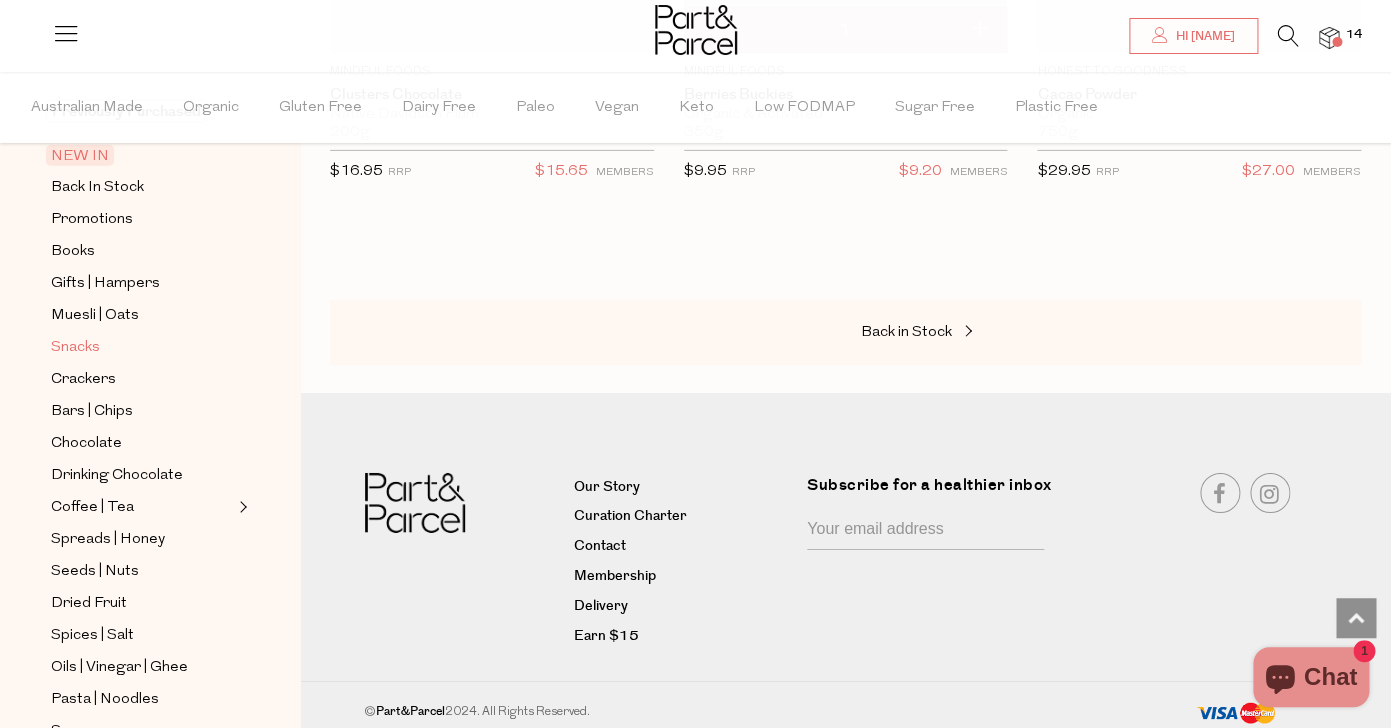 click on "Snacks" at bounding box center (75, 348) 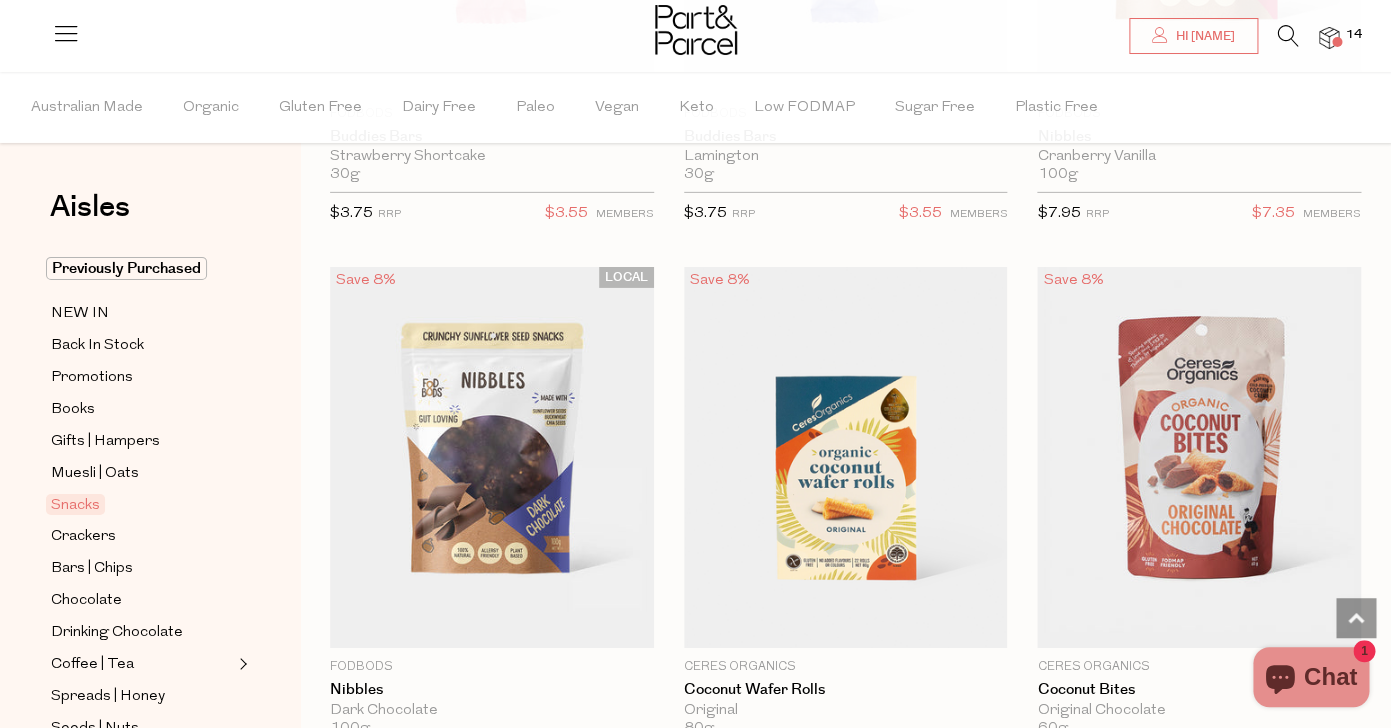 scroll, scrollTop: 5006, scrollLeft: 0, axis: vertical 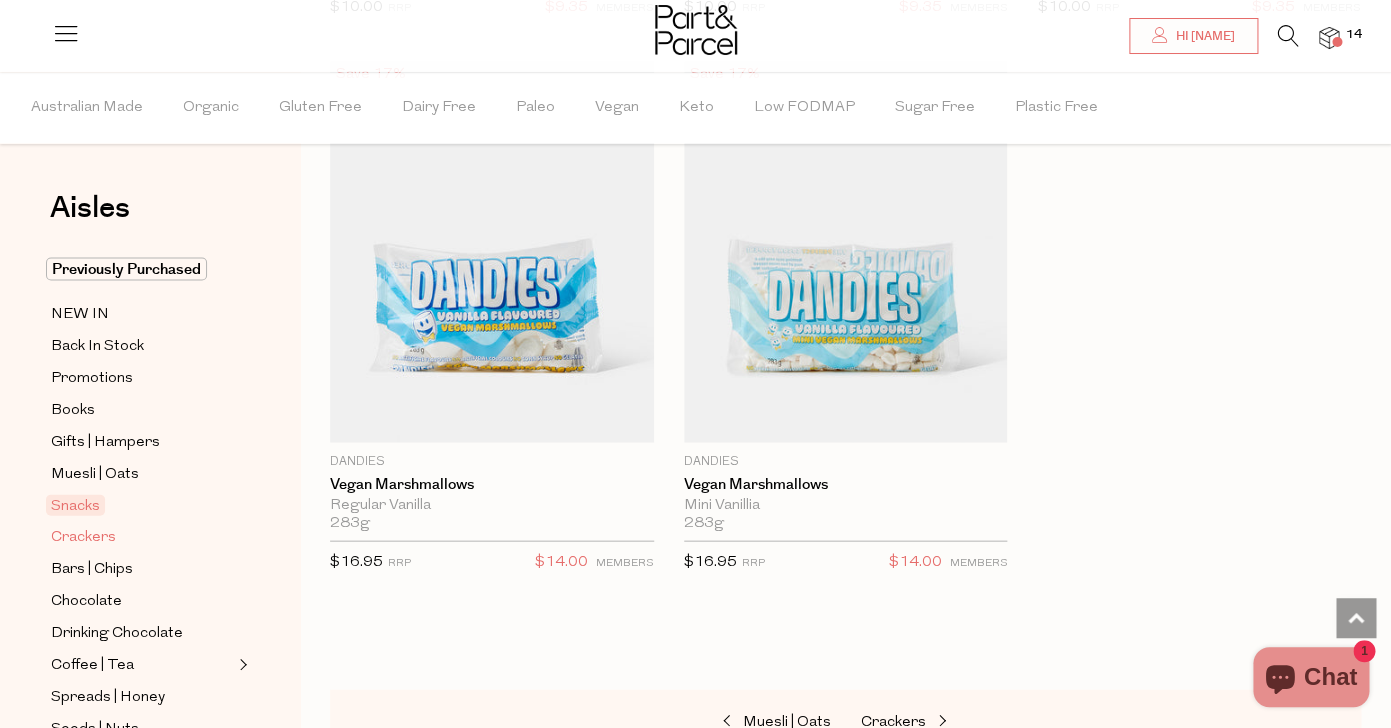 click on "Crackers" at bounding box center (83, 537) 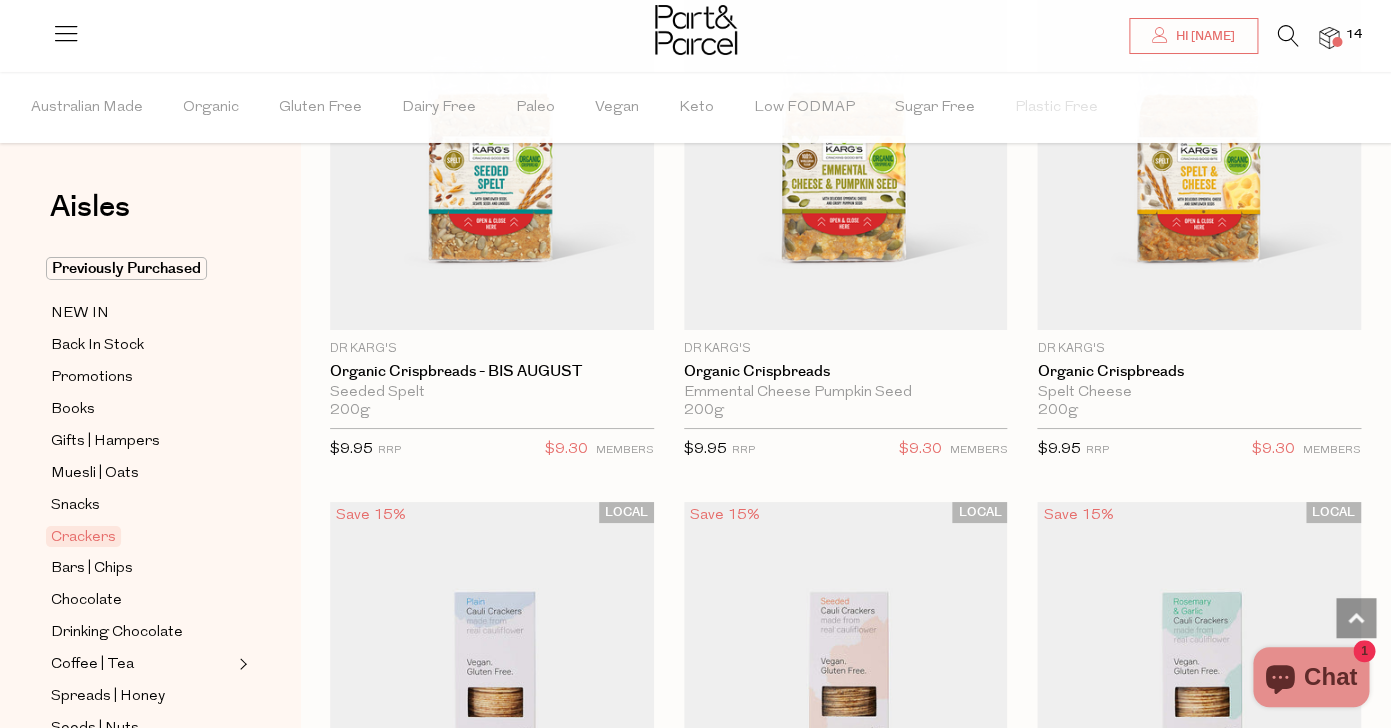 scroll, scrollTop: 5372, scrollLeft: 0, axis: vertical 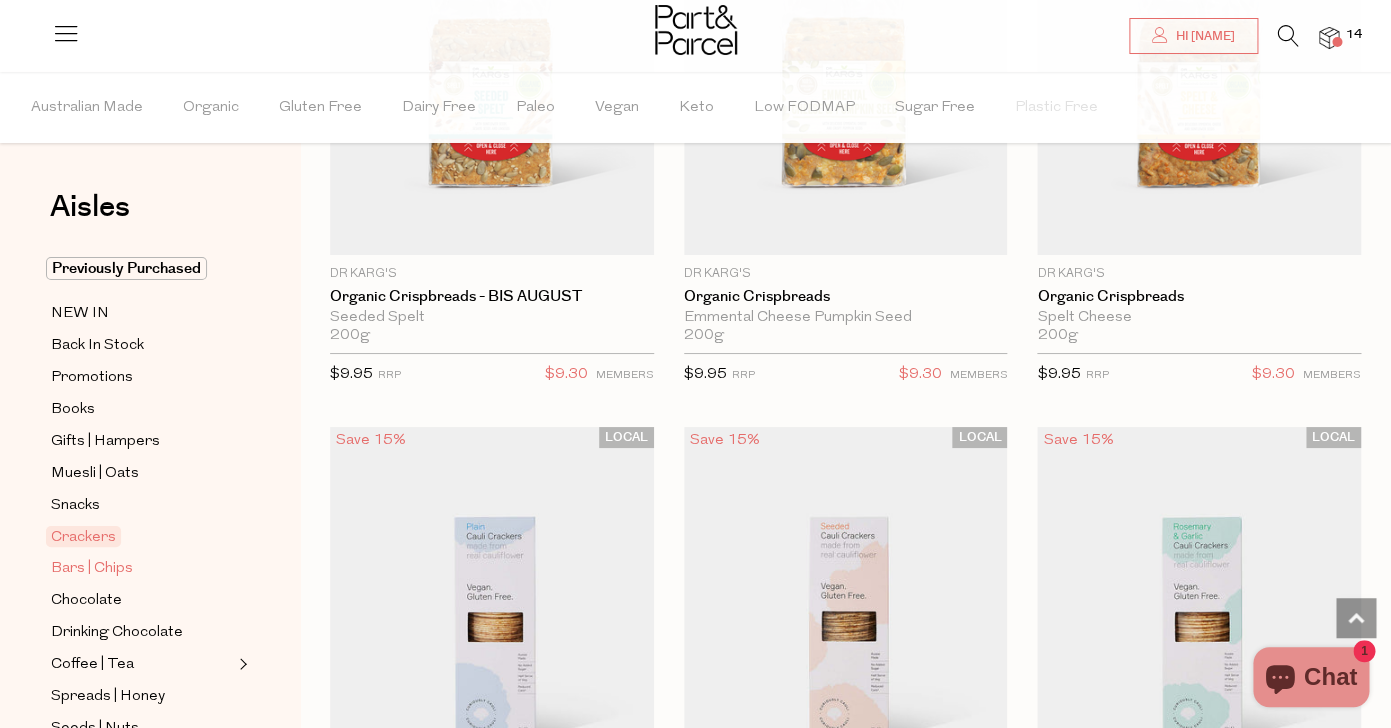 click on "Bars | Chips" at bounding box center [92, 569] 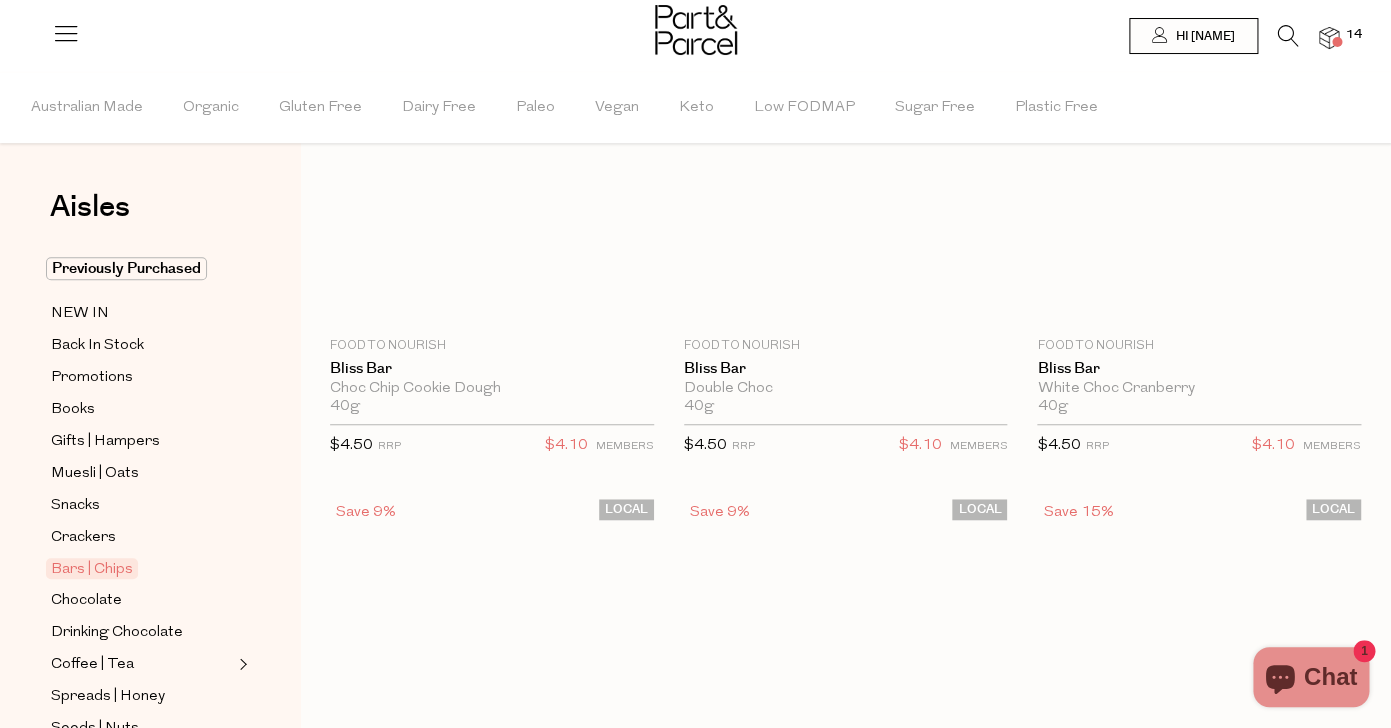 scroll, scrollTop: 0, scrollLeft: 0, axis: both 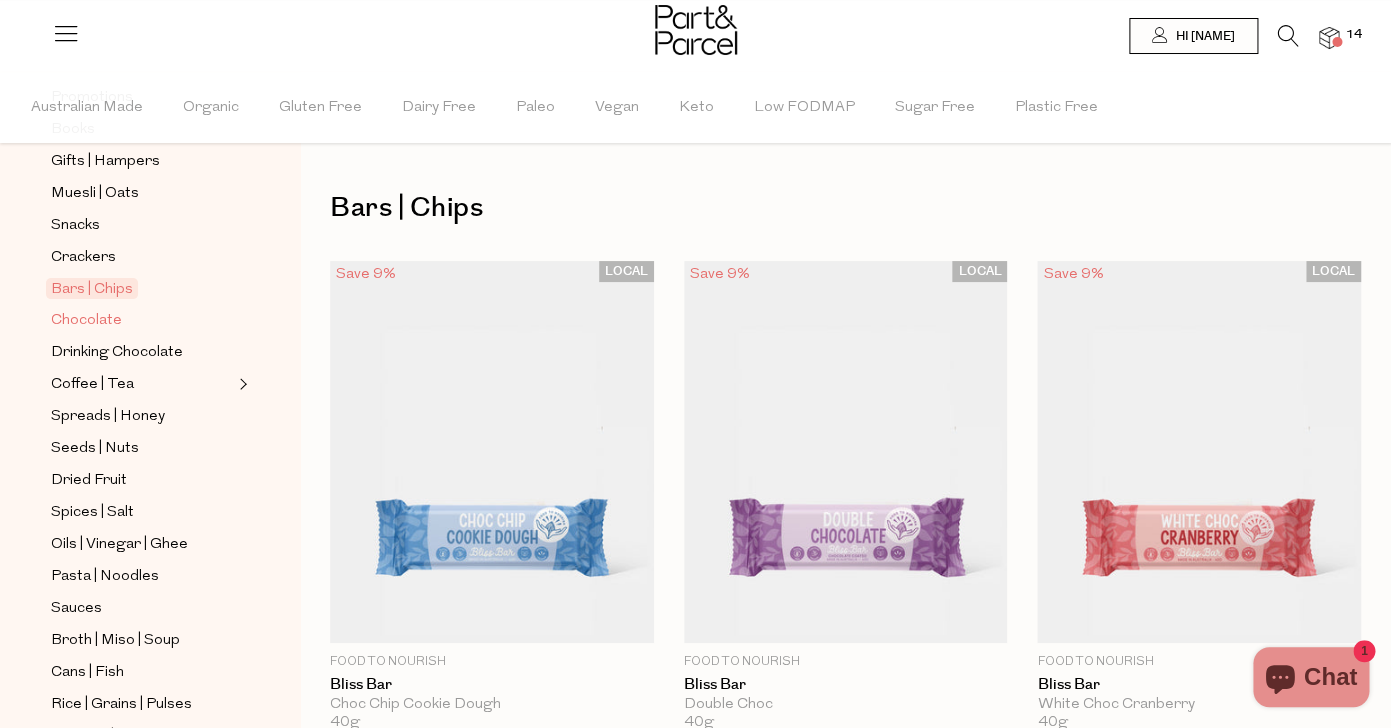 click on "Chocolate" at bounding box center [86, 321] 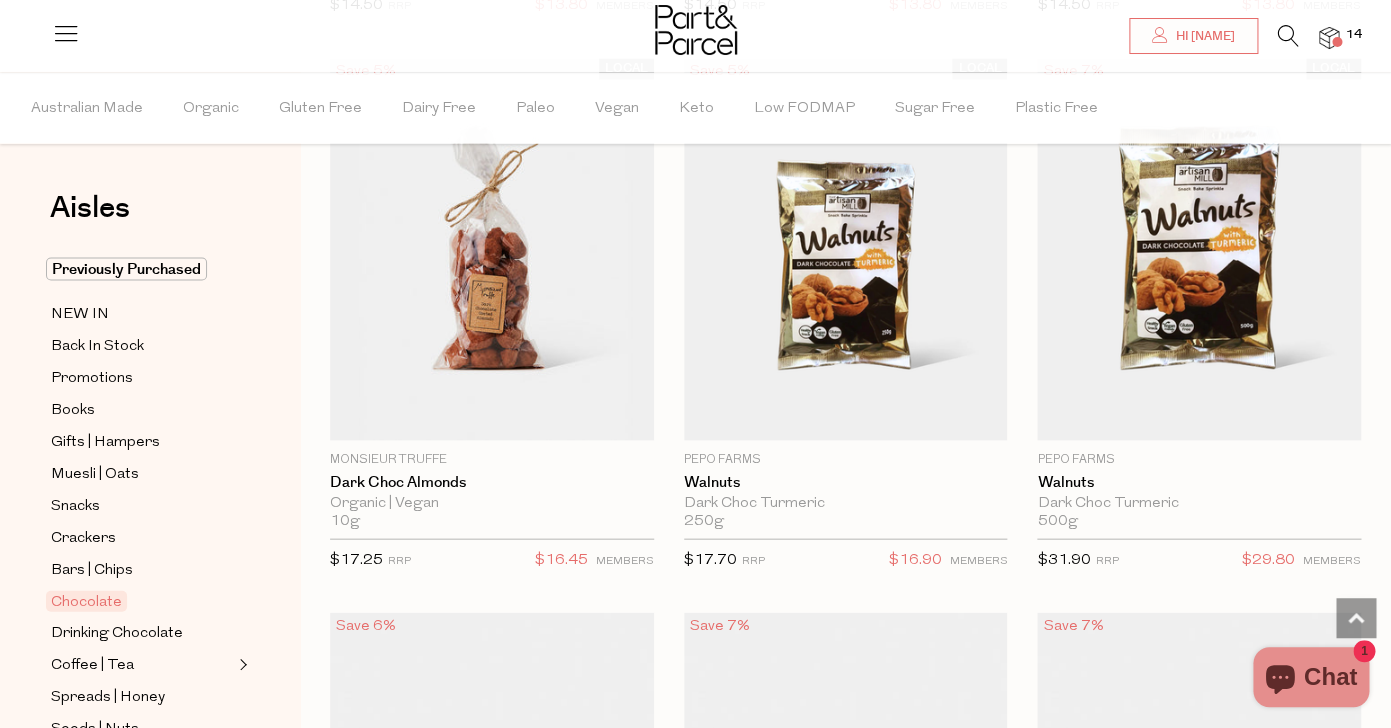 scroll, scrollTop: 6817, scrollLeft: 0, axis: vertical 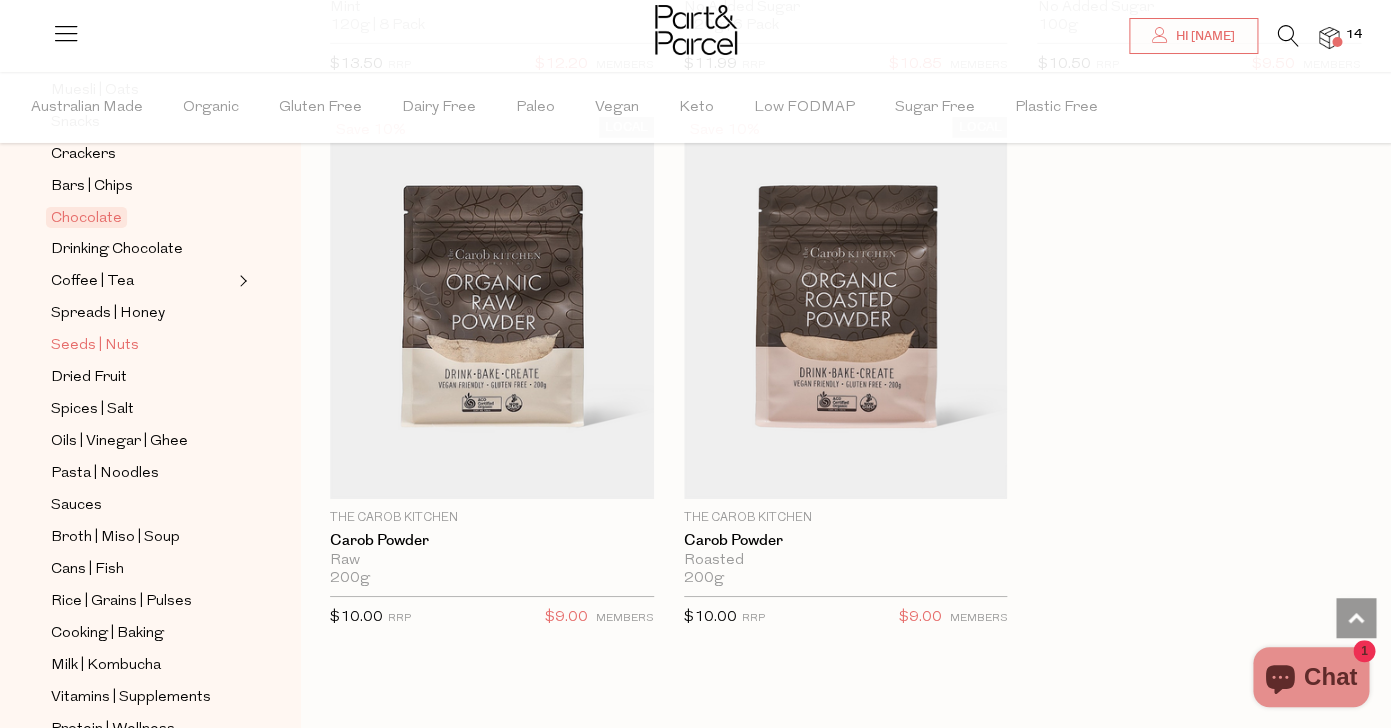 click on "Seeds | Nuts" at bounding box center [95, 346] 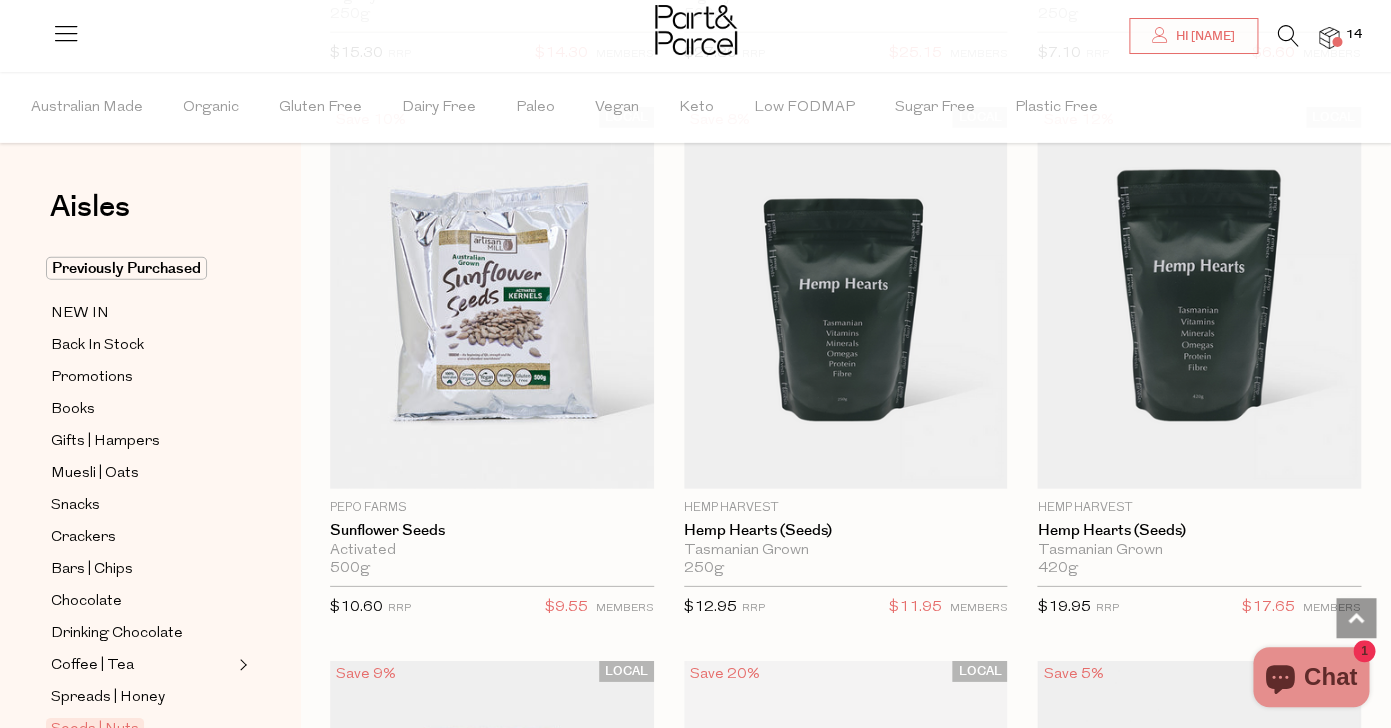 scroll, scrollTop: 7384, scrollLeft: 0, axis: vertical 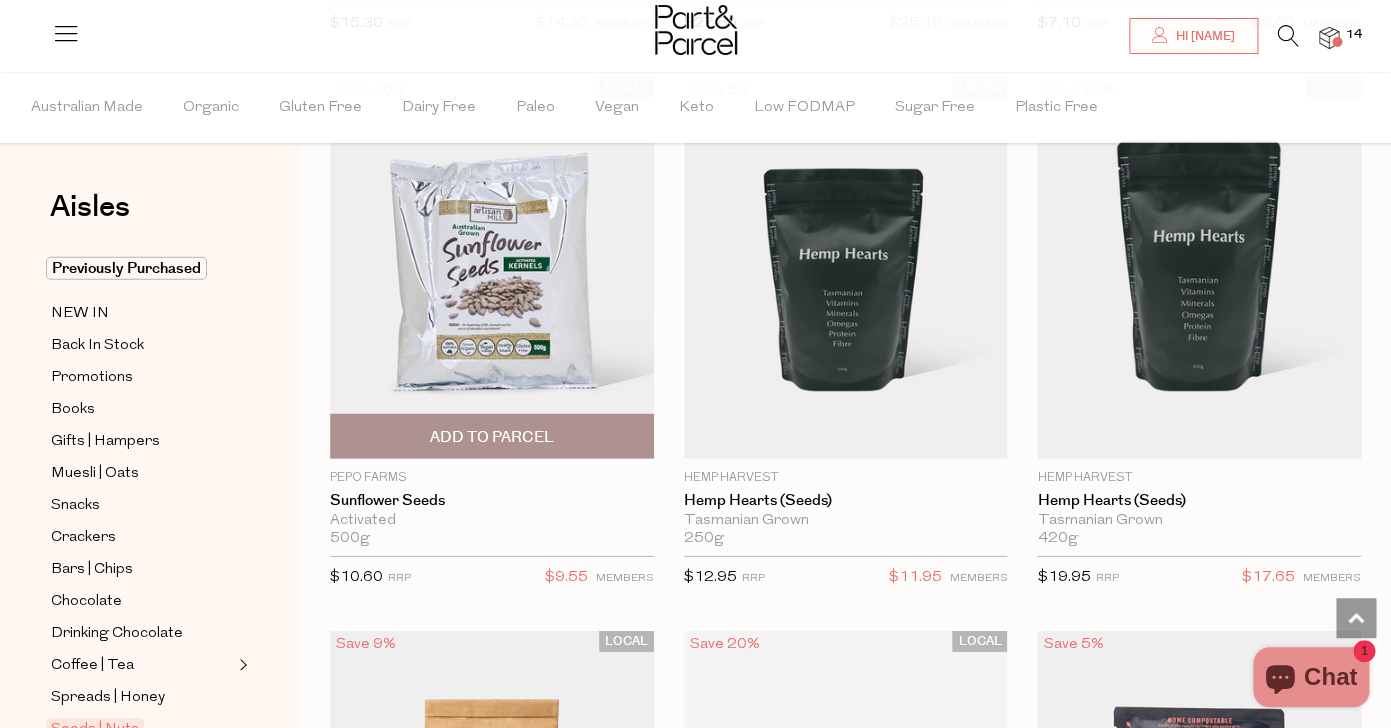 click at bounding box center [492, 268] 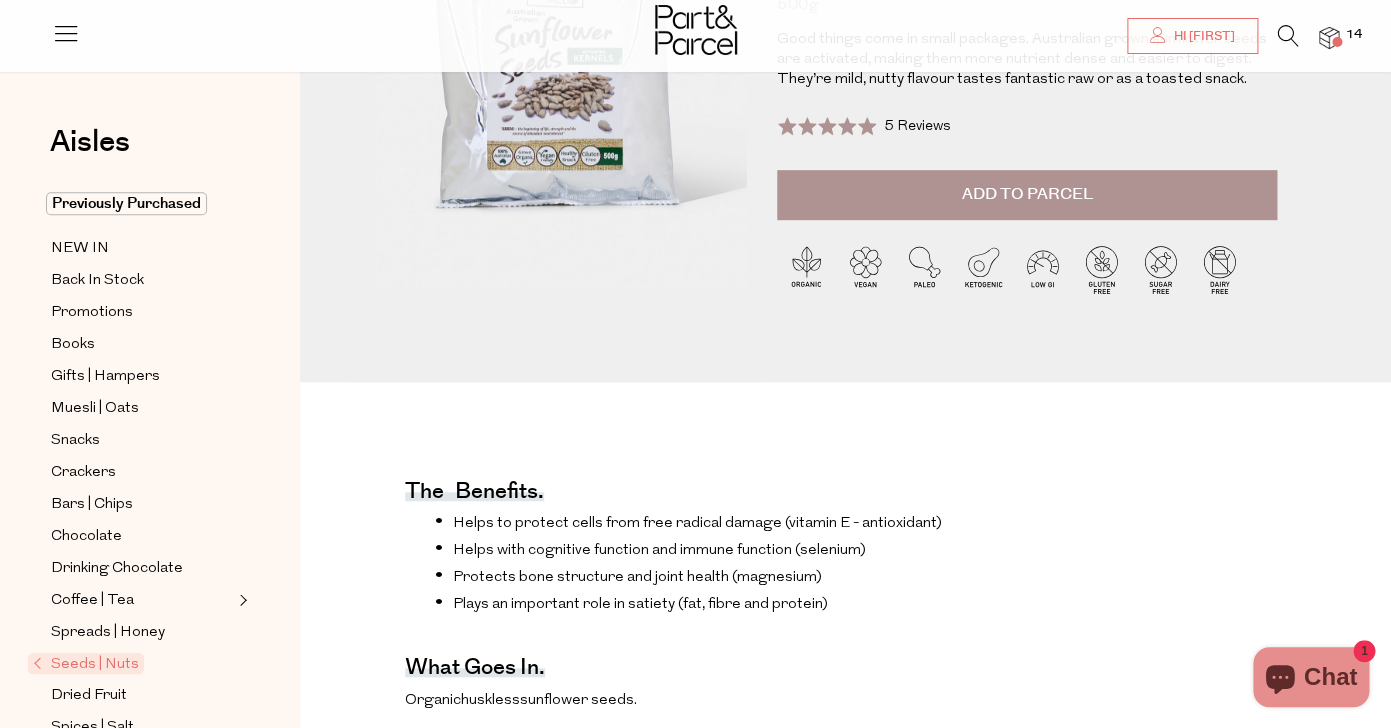 scroll, scrollTop: 0, scrollLeft: 0, axis: both 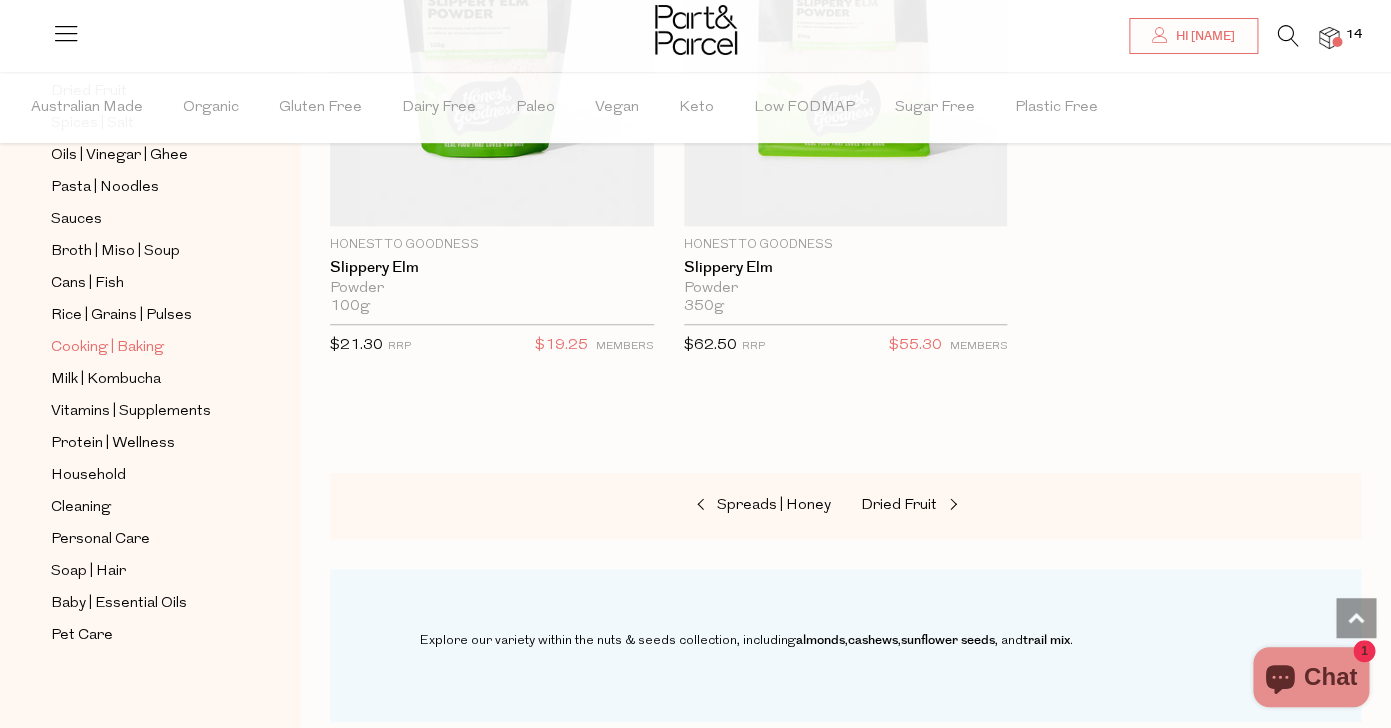 click on "Cooking | Baking" at bounding box center (107, 348) 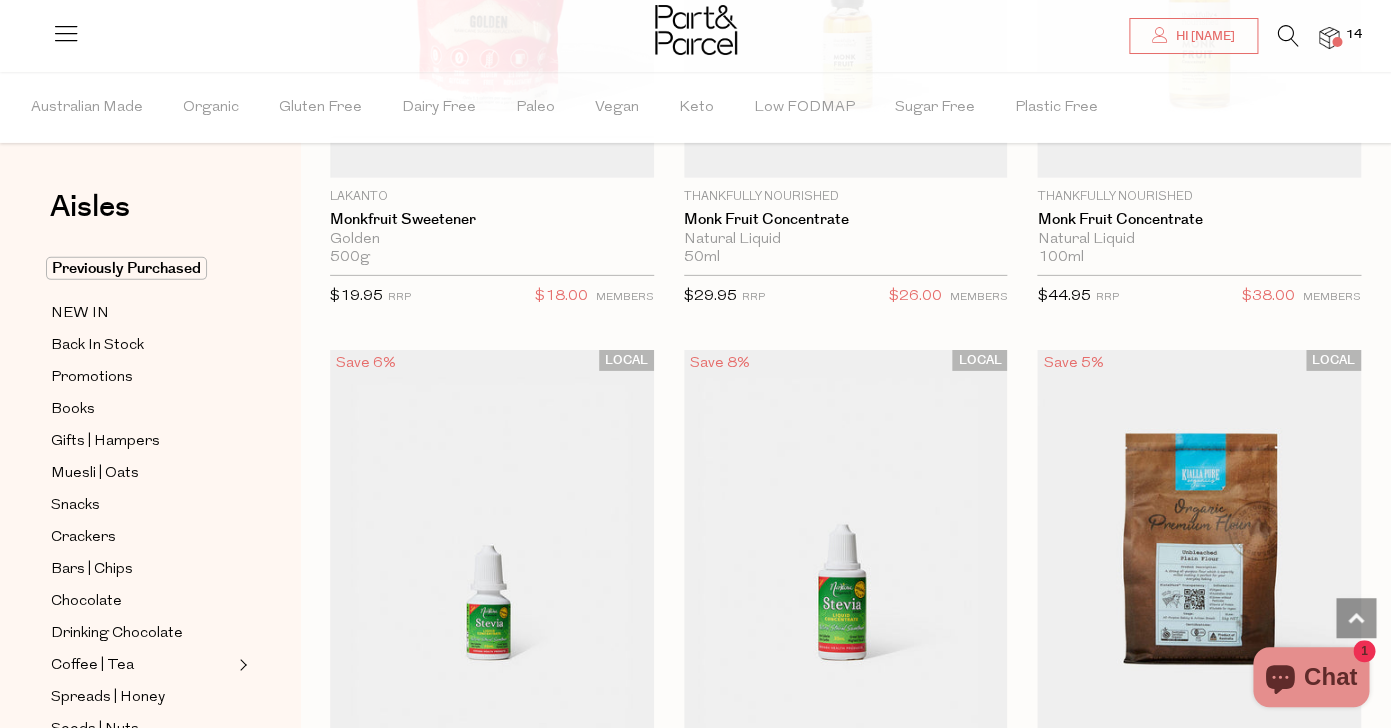 scroll, scrollTop: 7687, scrollLeft: 0, axis: vertical 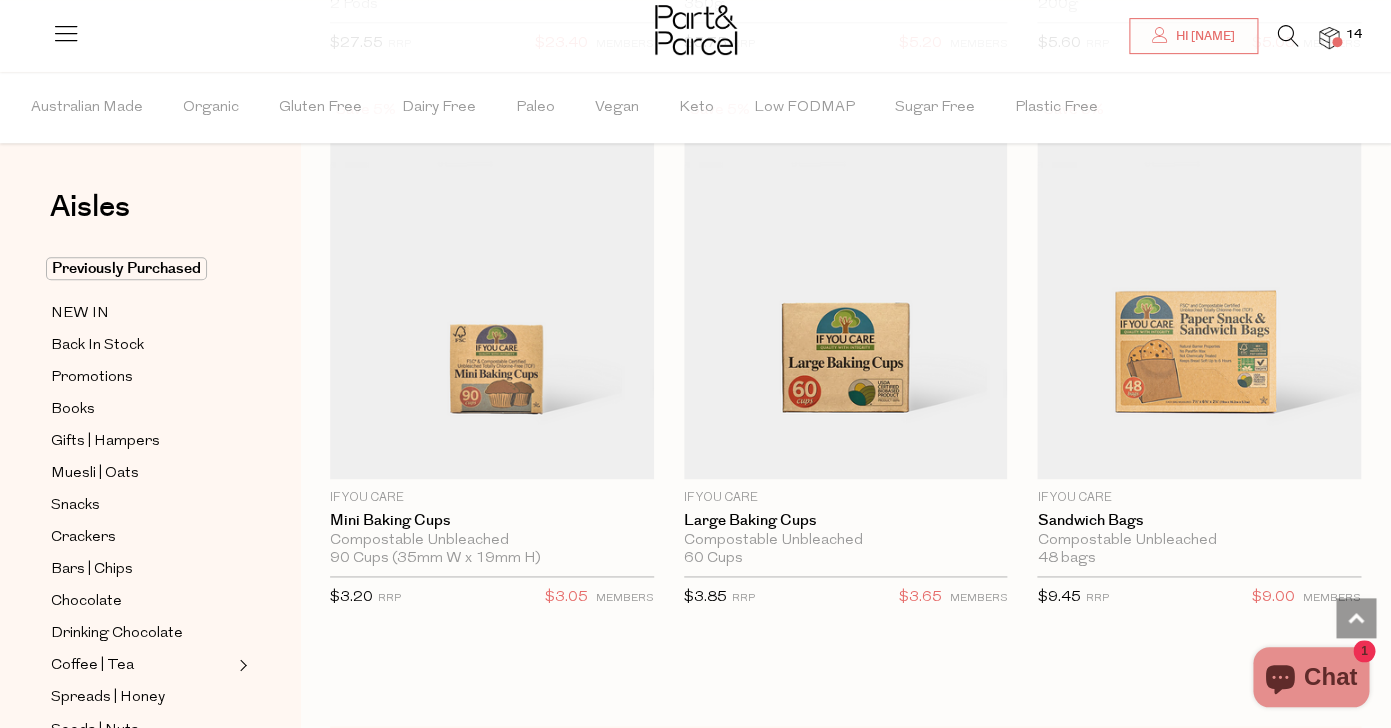 click at bounding box center (1337, 42) 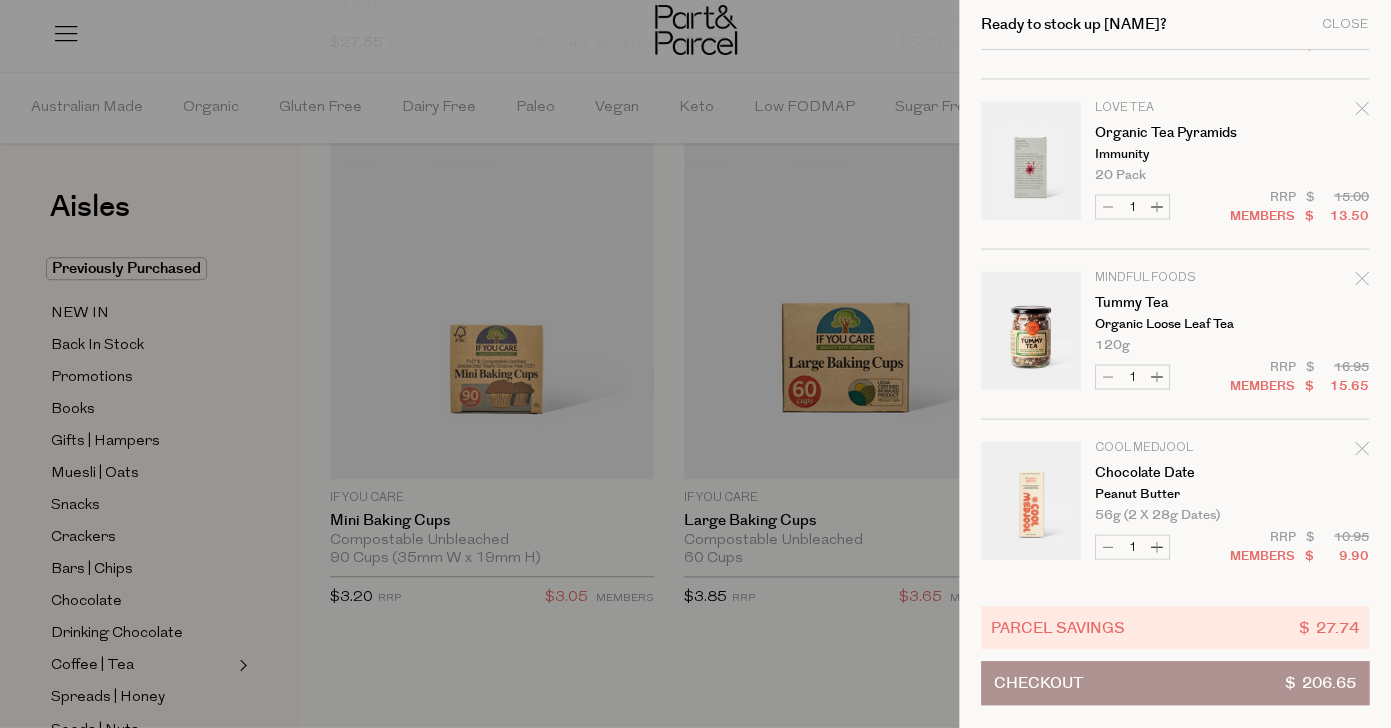 scroll, scrollTop: 1338, scrollLeft: 0, axis: vertical 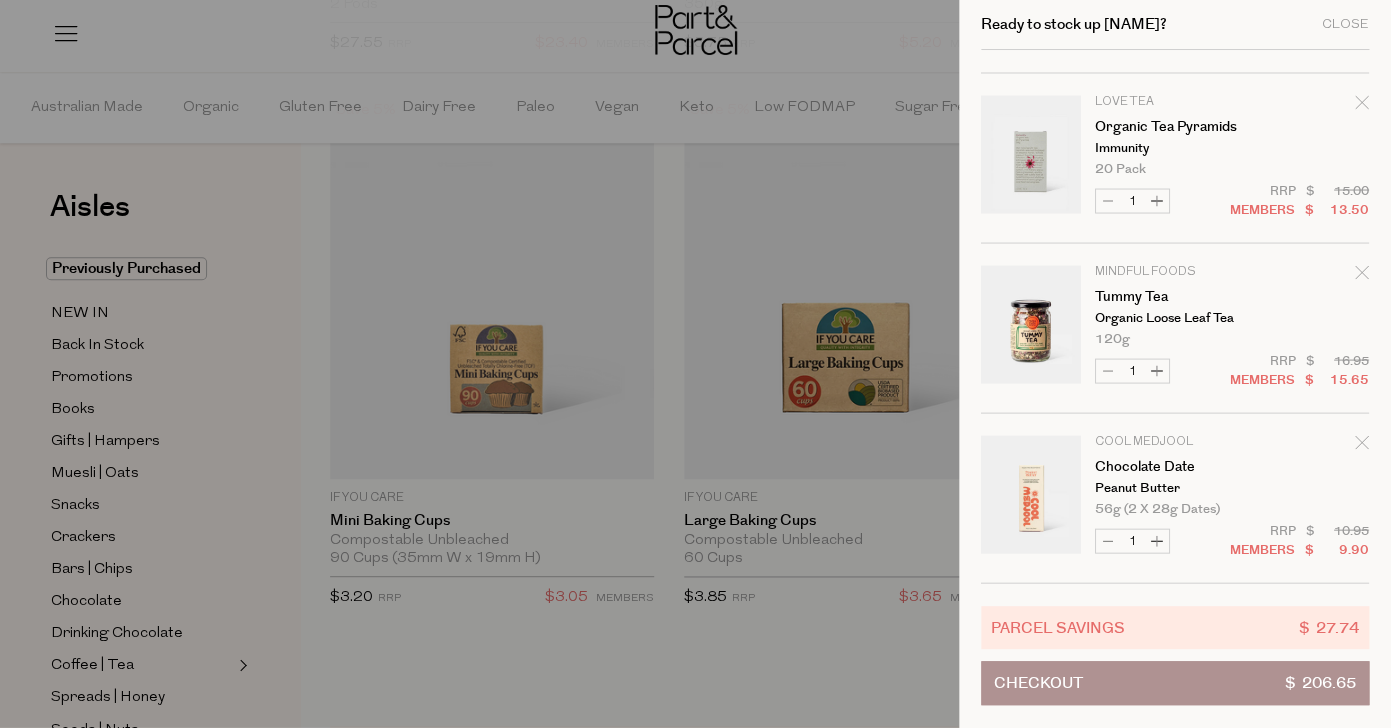 click at bounding box center (695, 364) 